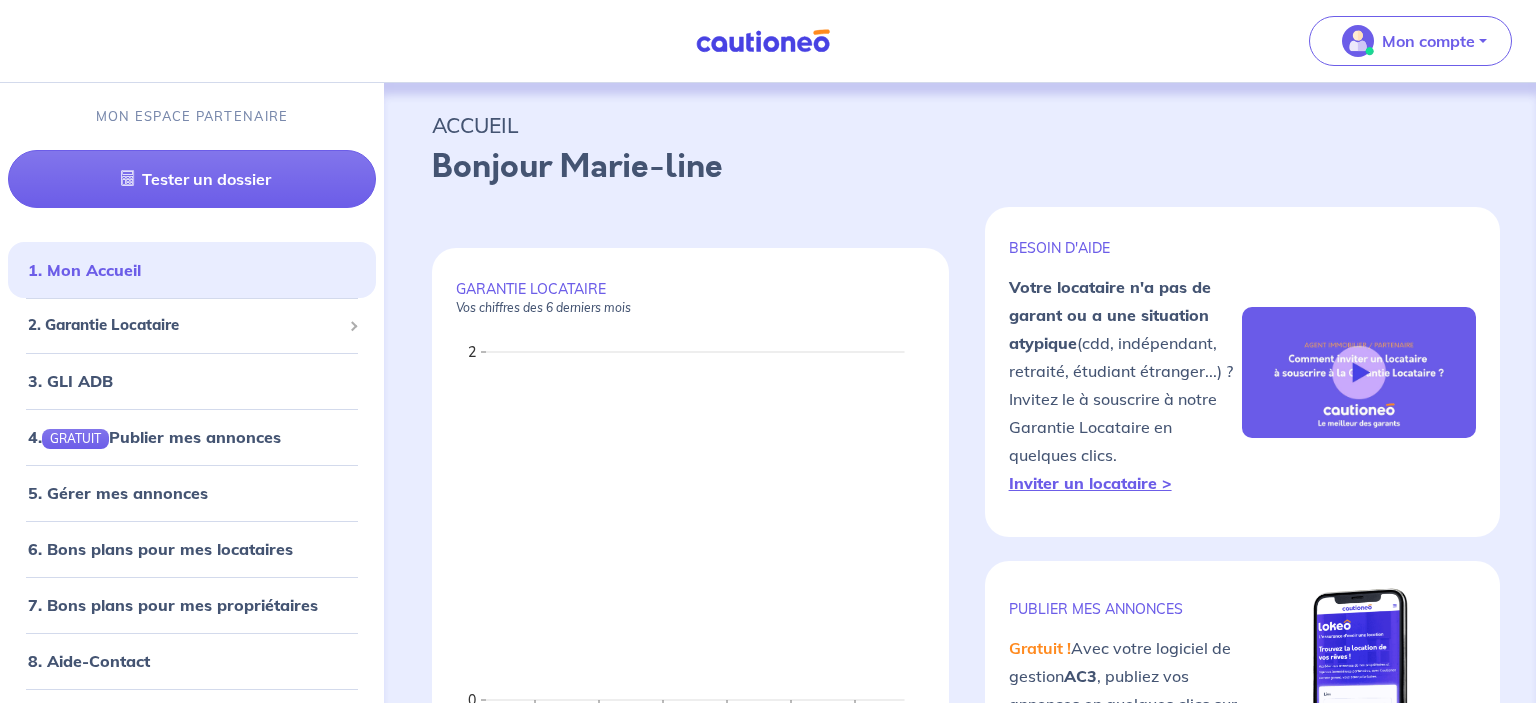 scroll, scrollTop: 0, scrollLeft: 0, axis: both 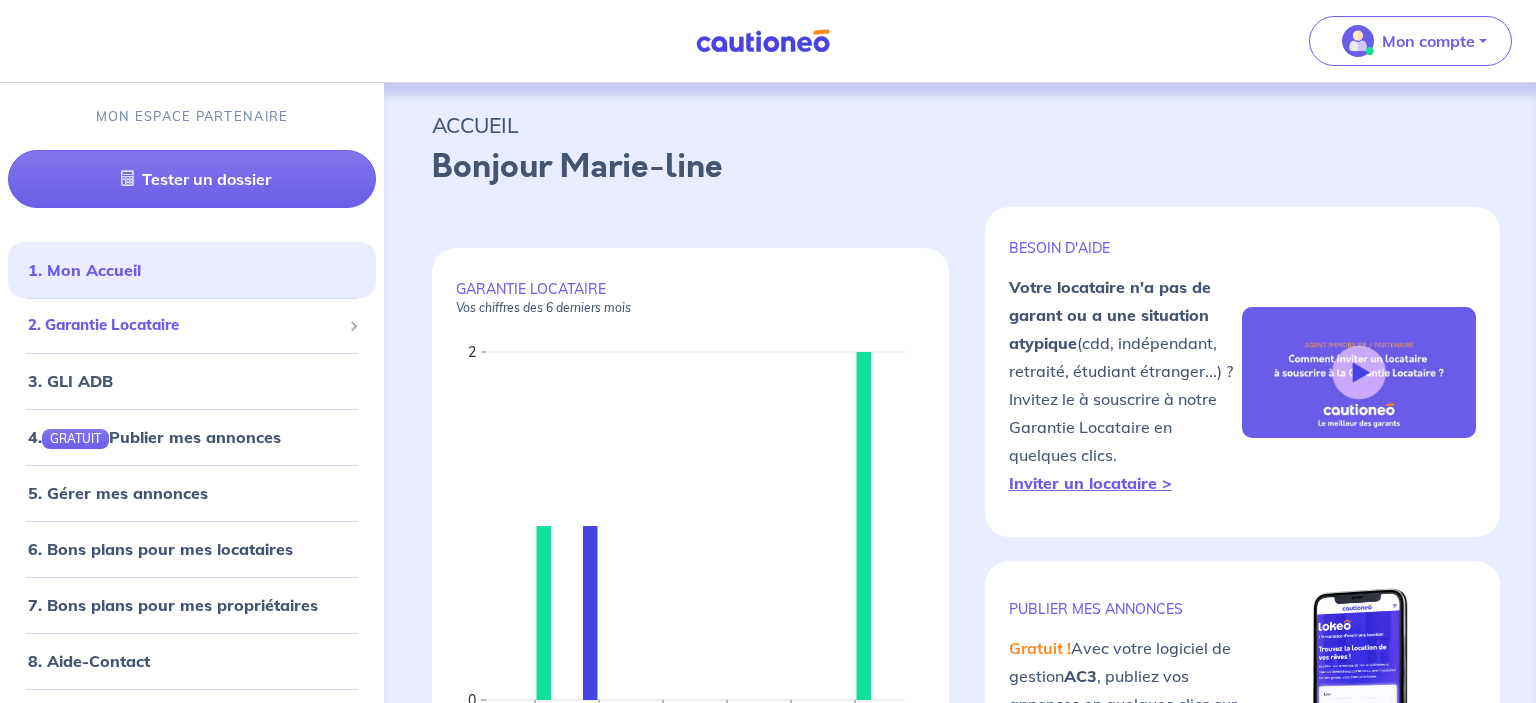 click on "2. Garantie Locataire" at bounding box center [184, 325] 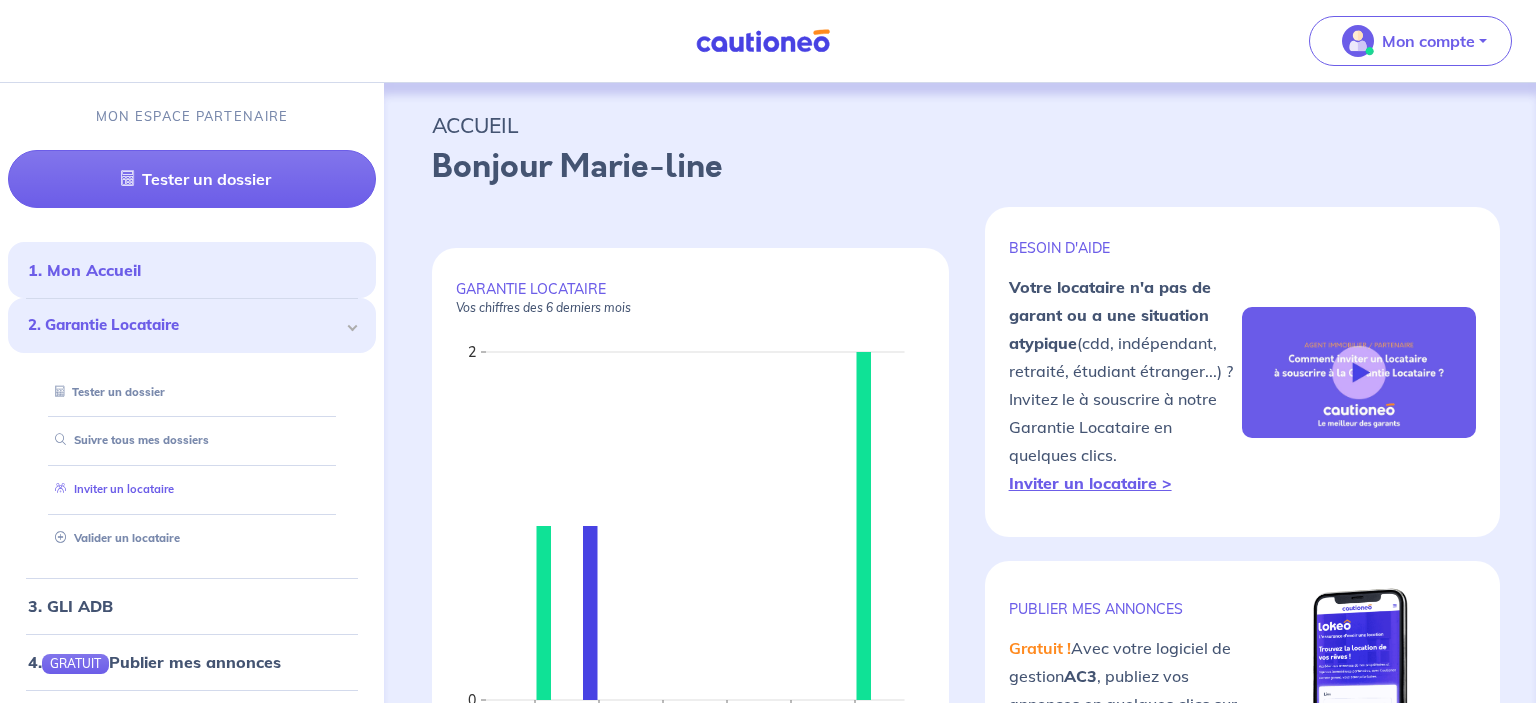 scroll, scrollTop: 120, scrollLeft: 0, axis: vertical 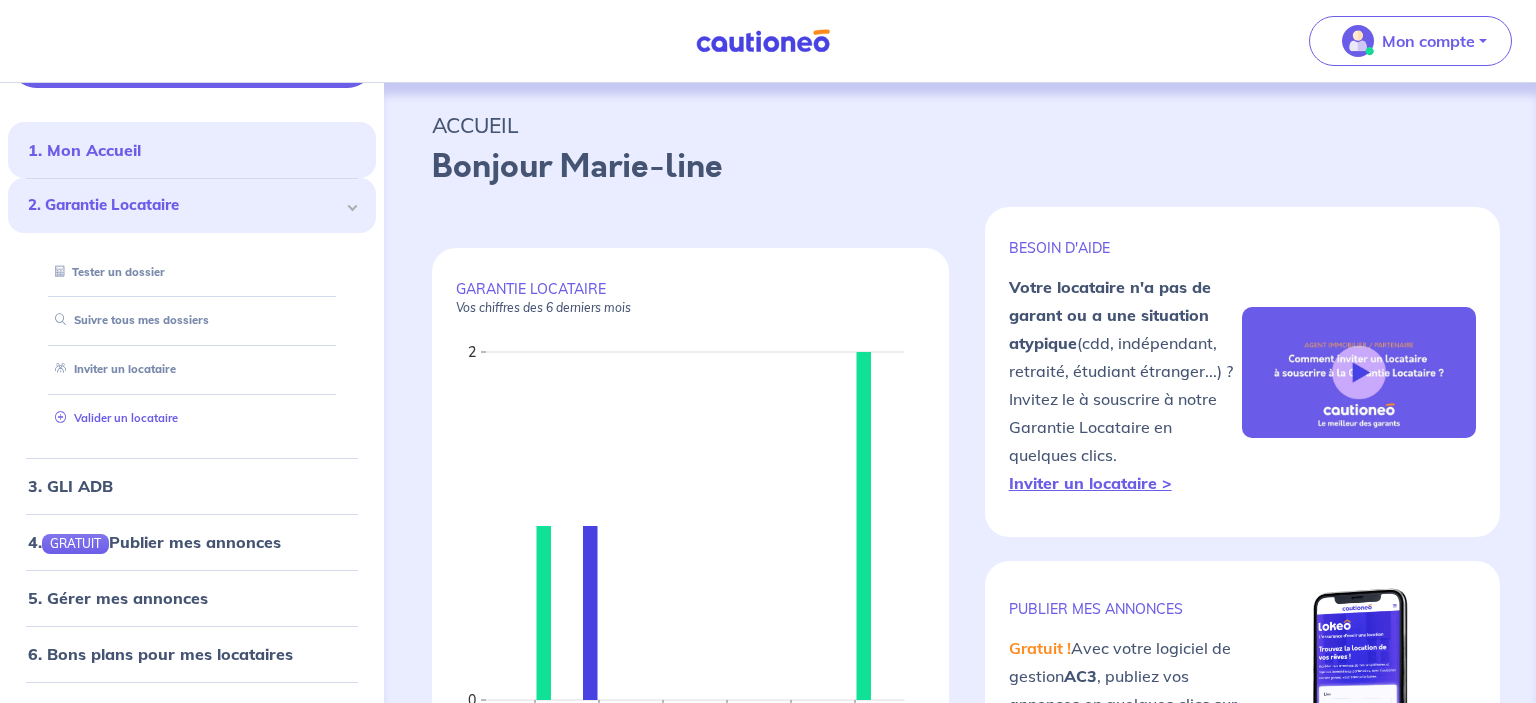 click on "Valider un locataire" at bounding box center (112, 418) 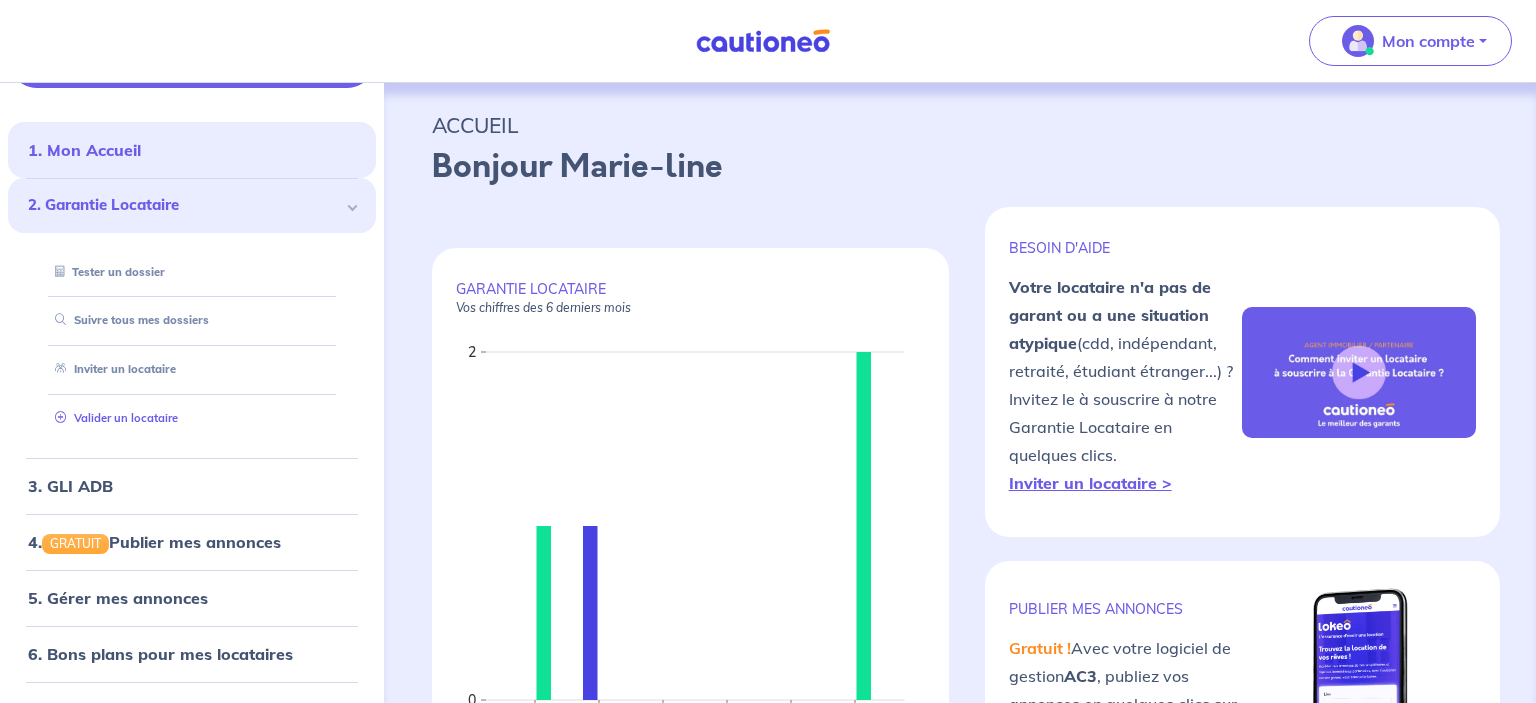 scroll, scrollTop: 712, scrollLeft: 0, axis: vertical 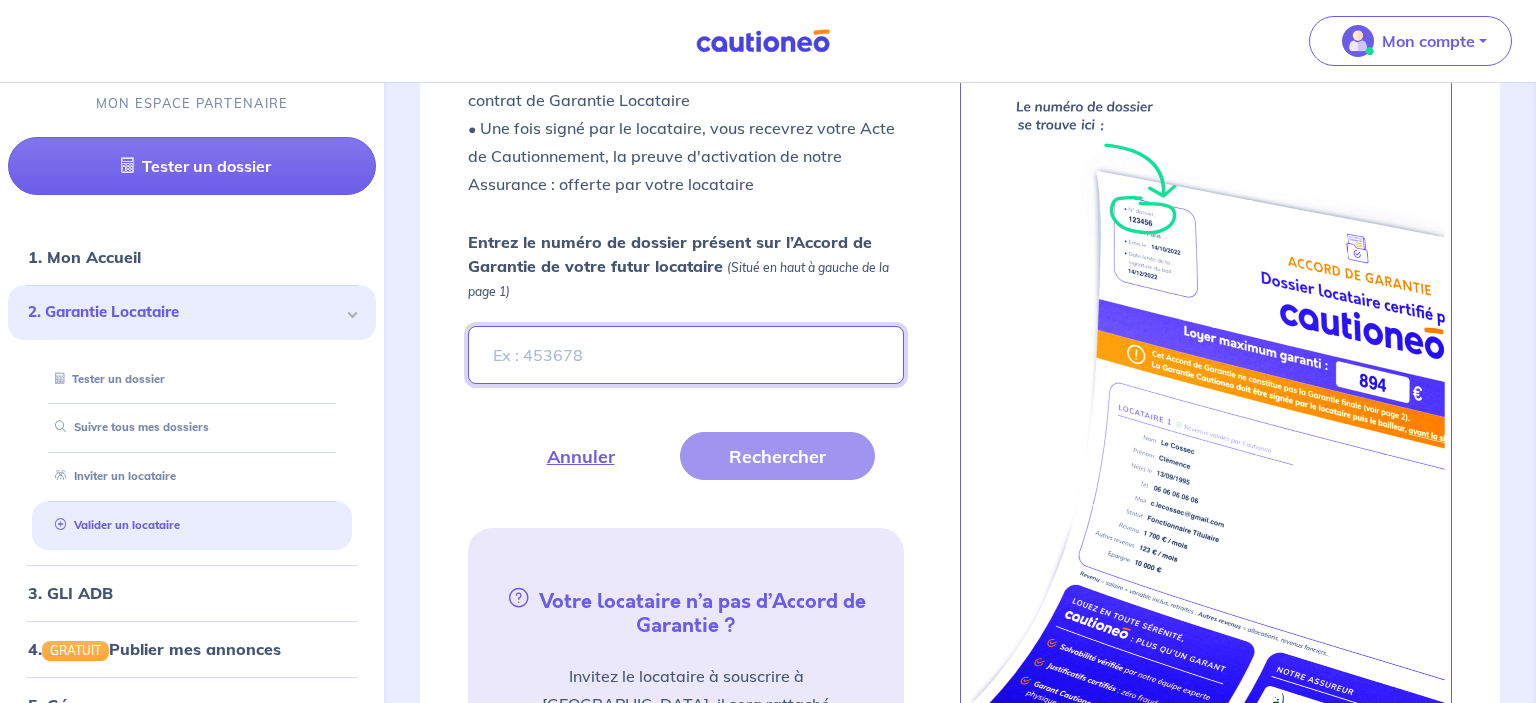 click on "Entrez le numéro de dossier présent sur l’Accord de Garantie de votre futur locataire   (Situé en haut à gauche de la page 1)" at bounding box center [686, 355] 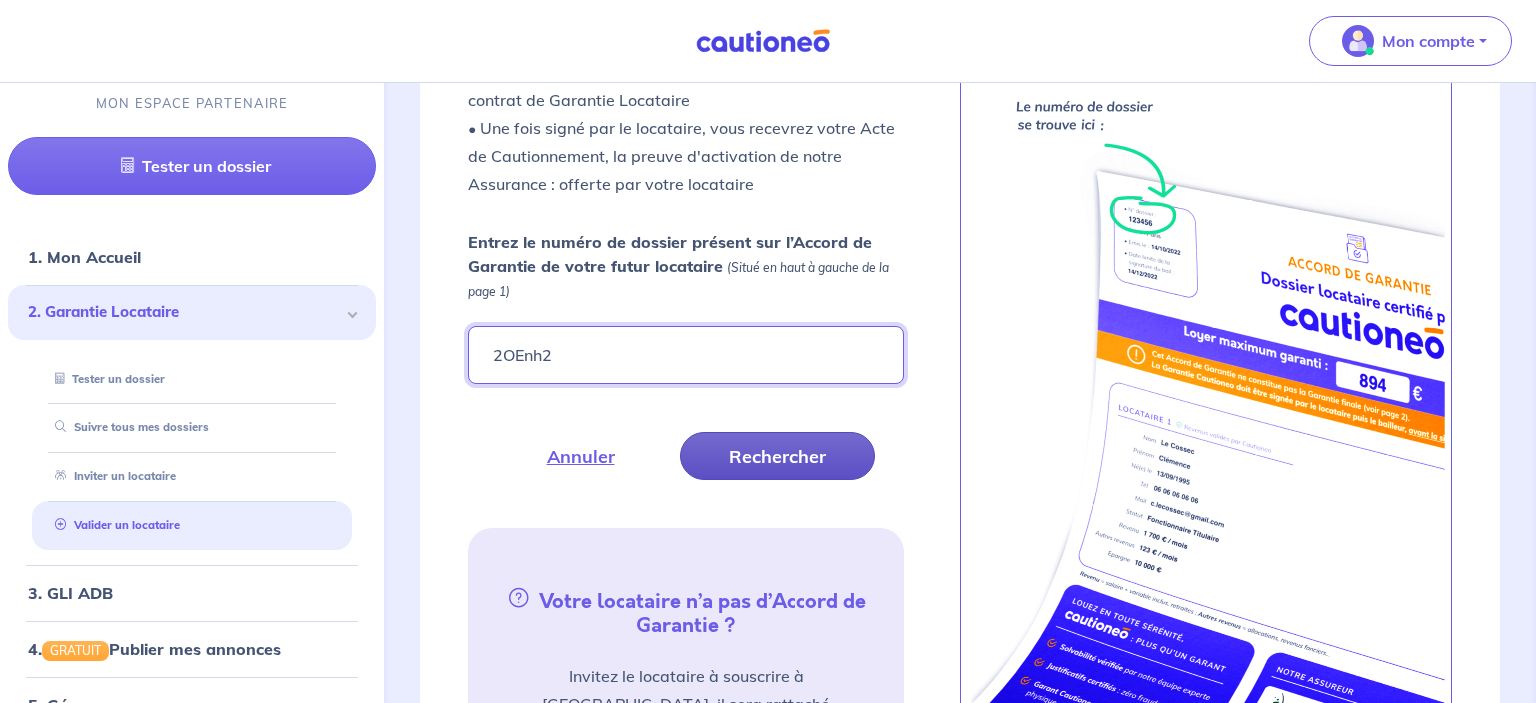 type on "2OEnh2" 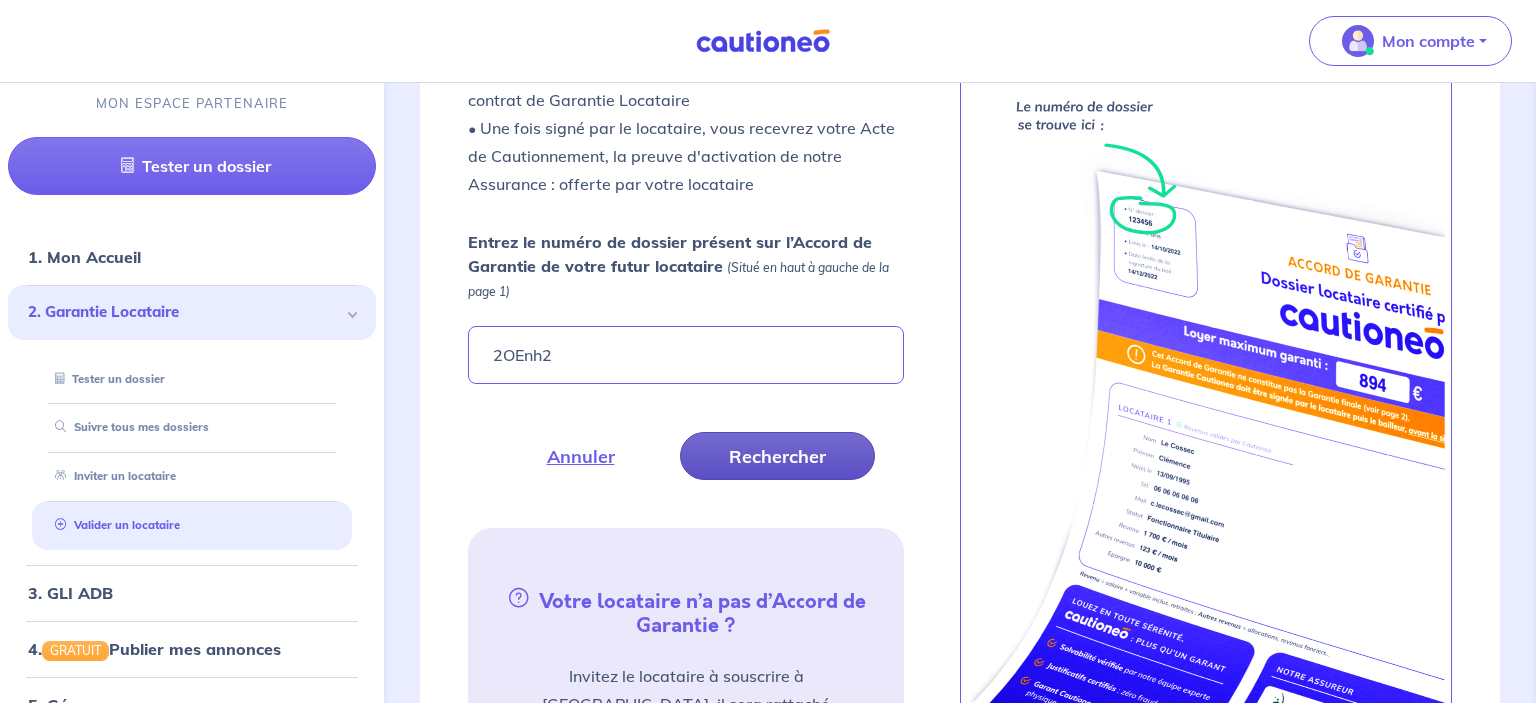 click on "Rechercher" at bounding box center [777, 456] 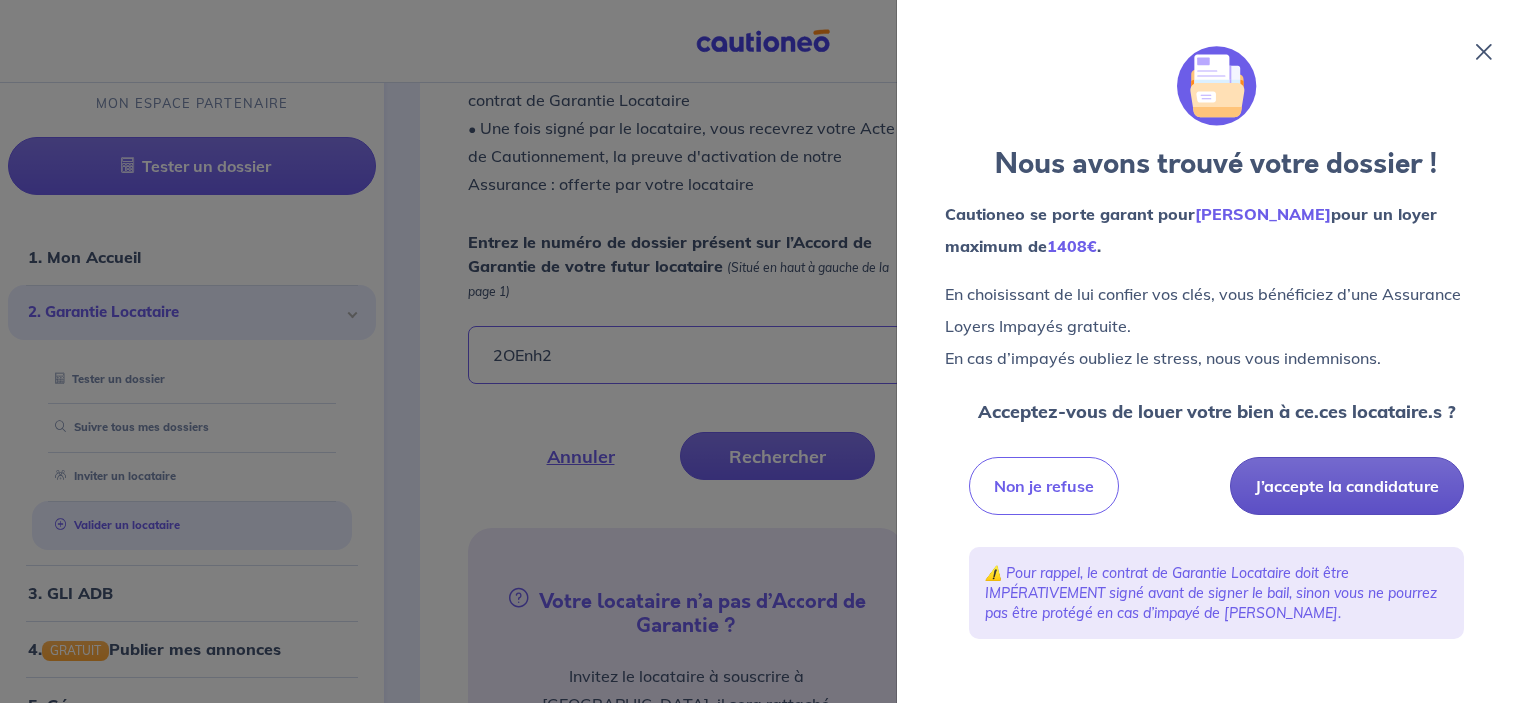 click on "J’accepte la candidature" at bounding box center [1347, 486] 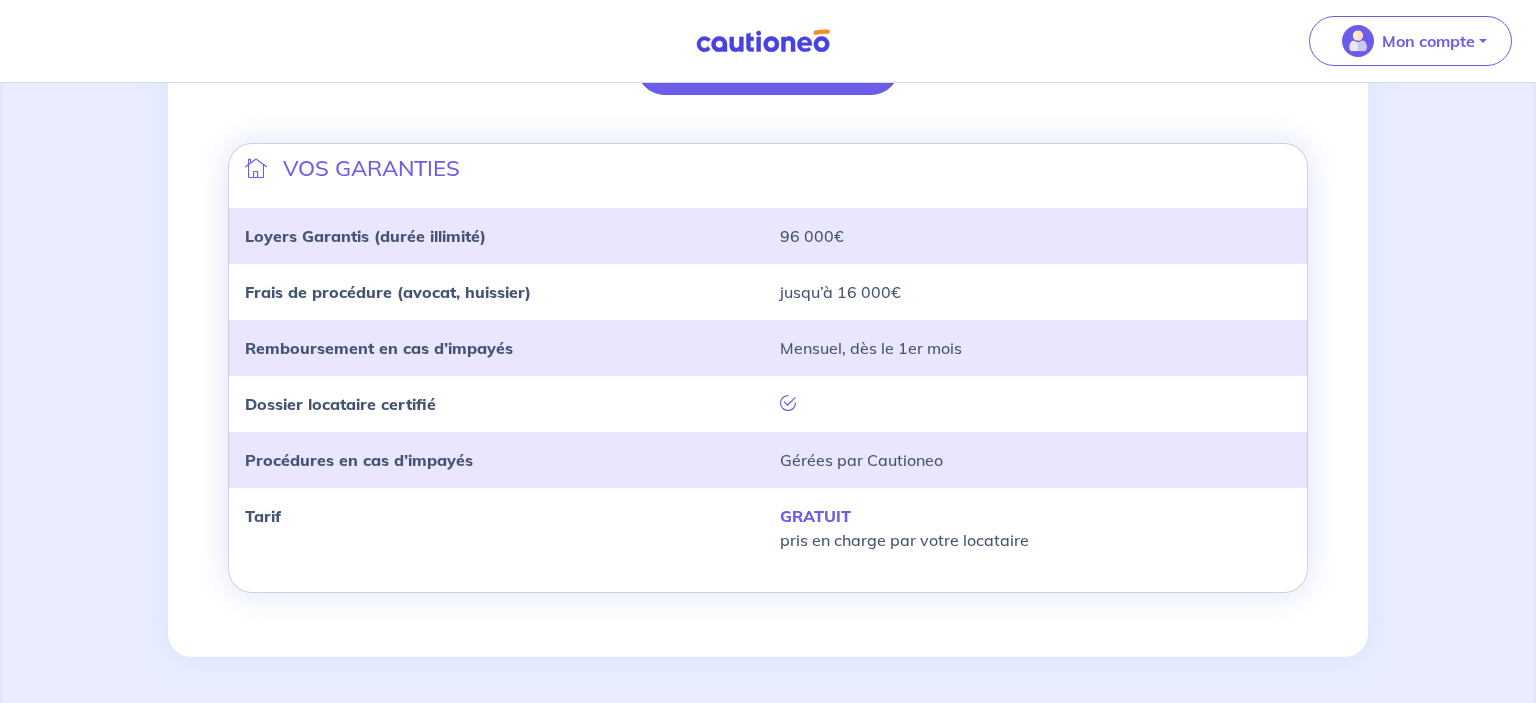 scroll, scrollTop: 521, scrollLeft: 0, axis: vertical 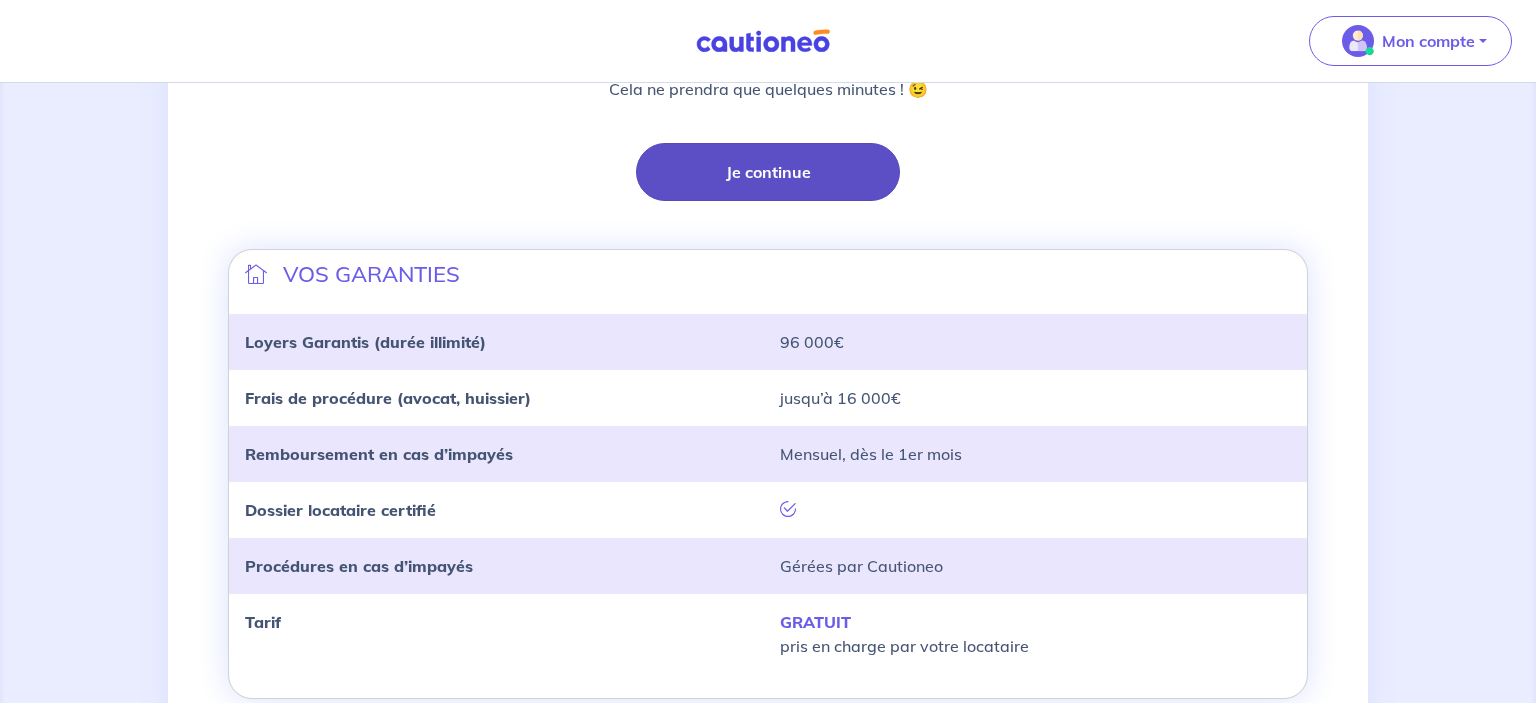click on "Je continue" at bounding box center (768, 172) 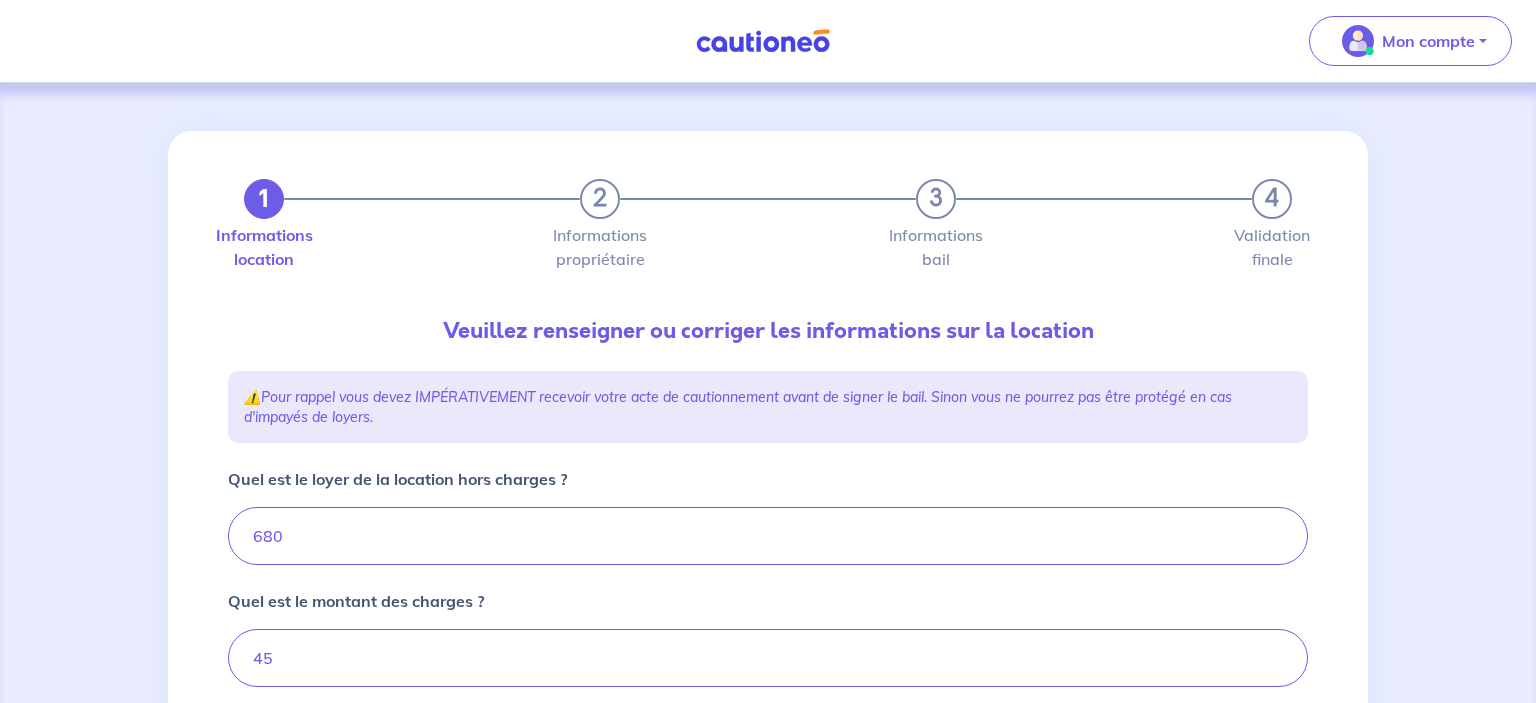 type on "725" 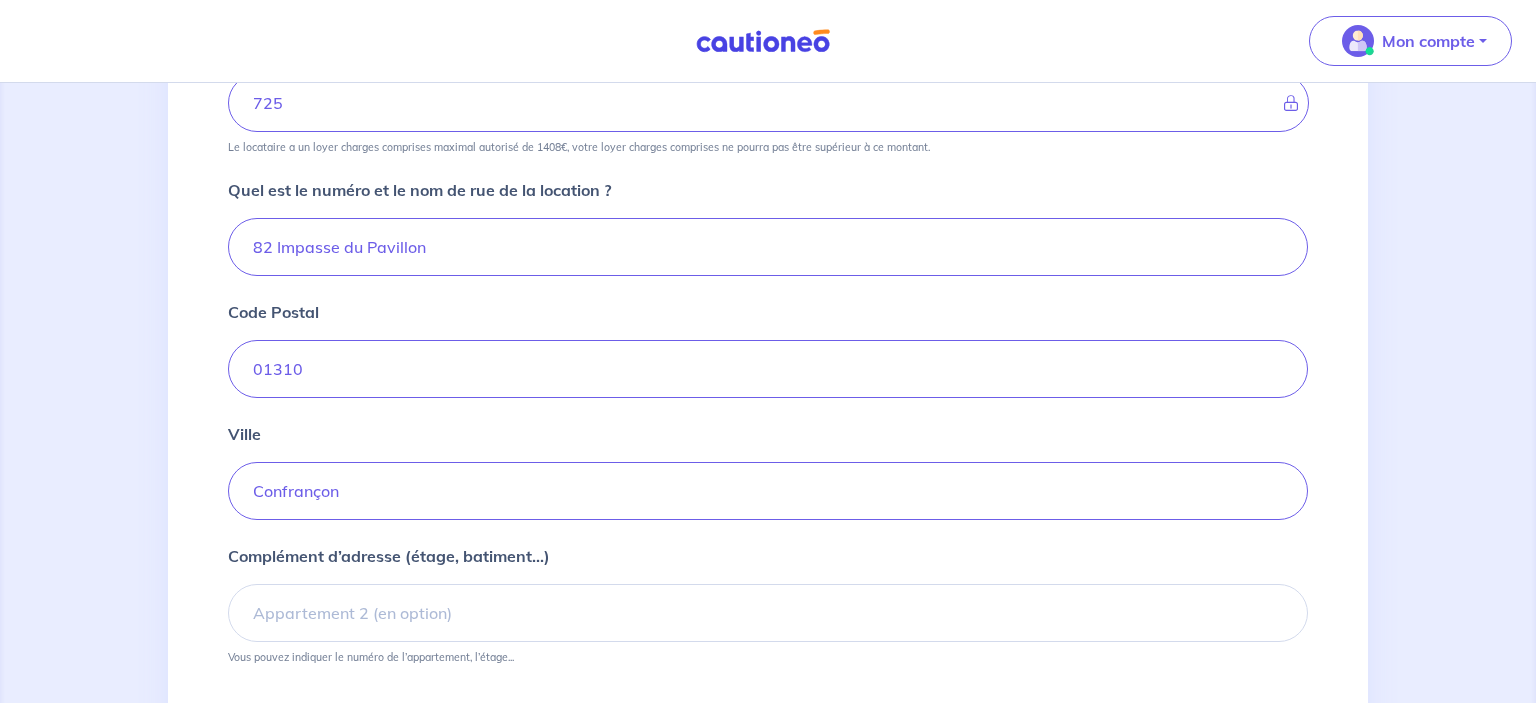 scroll, scrollTop: 828, scrollLeft: 0, axis: vertical 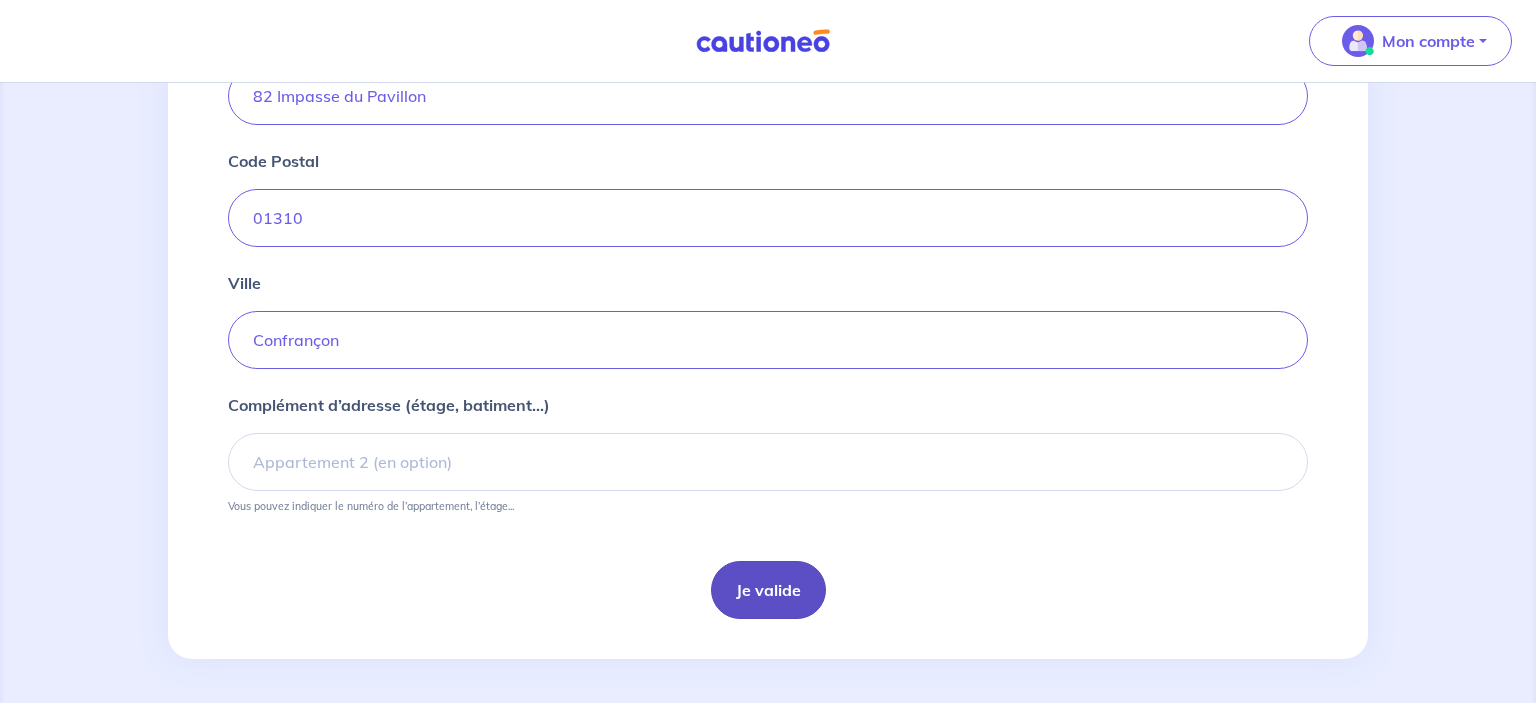 click on "Je valide" at bounding box center [768, 590] 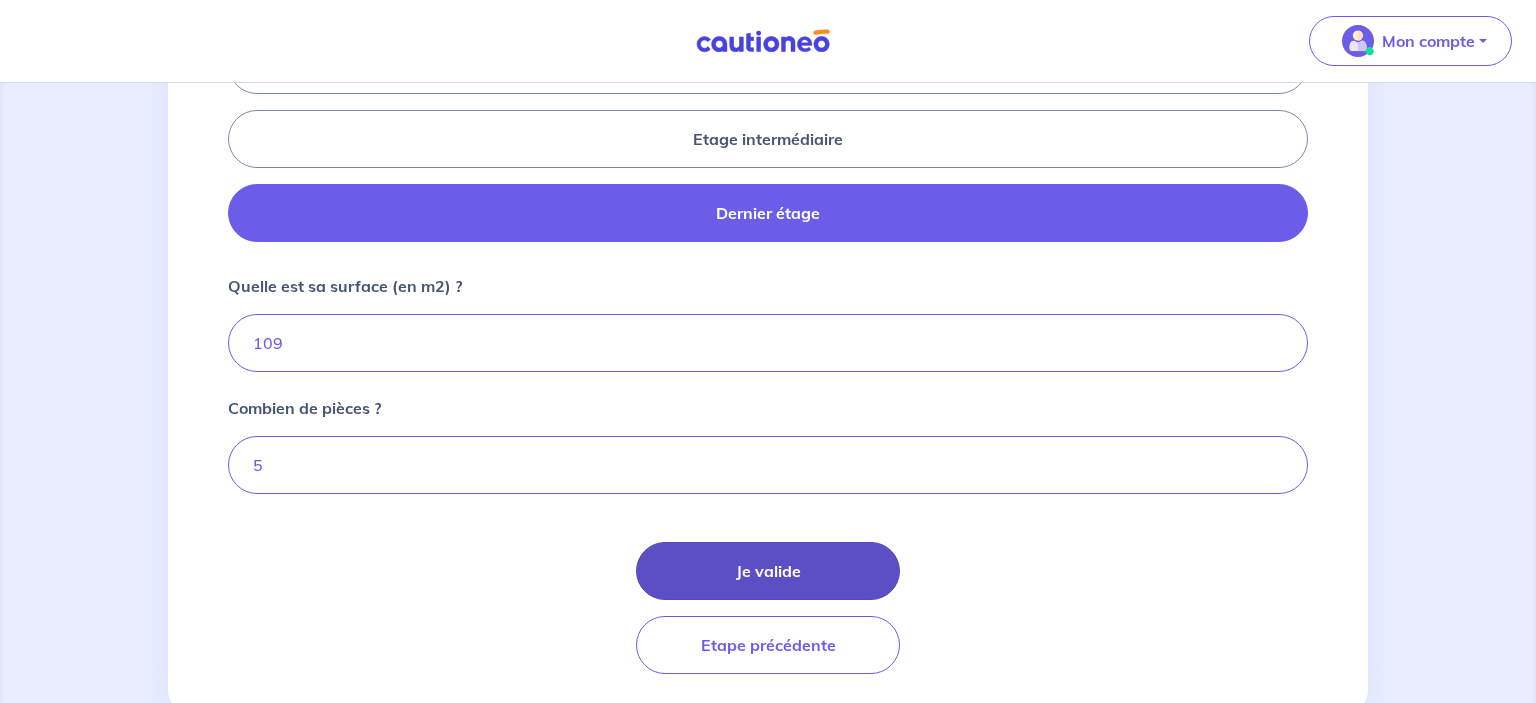 scroll, scrollTop: 1003, scrollLeft: 0, axis: vertical 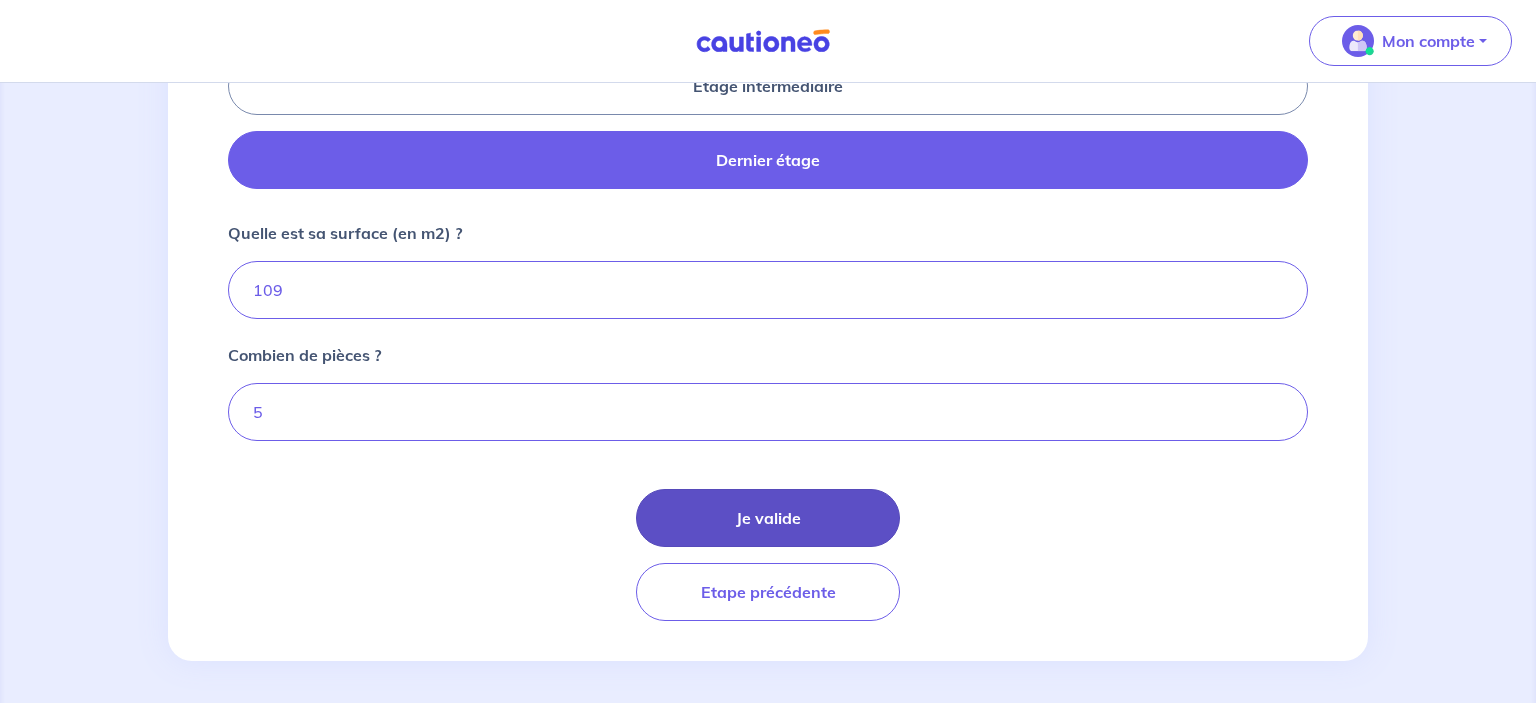 click on "Je valide" at bounding box center [768, 518] 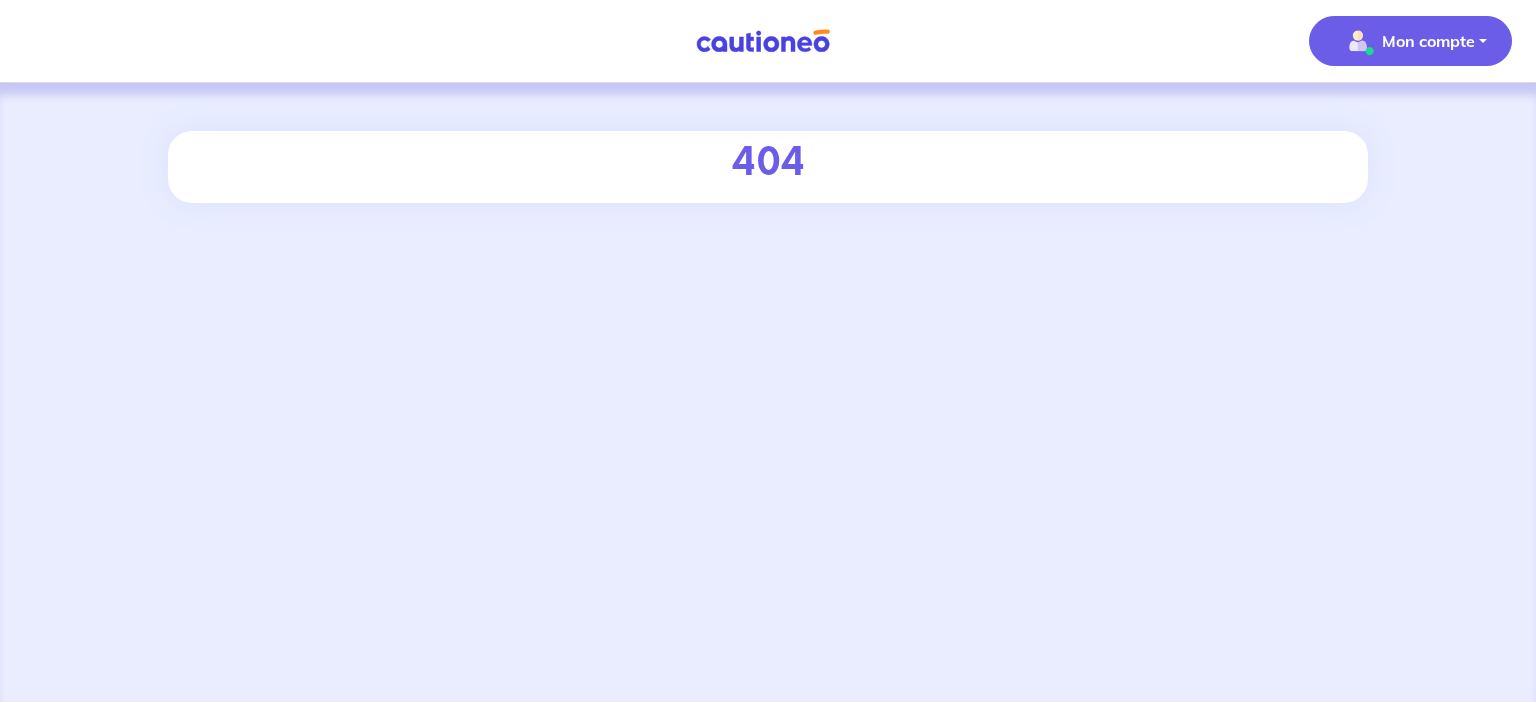 scroll, scrollTop: 0, scrollLeft: 0, axis: both 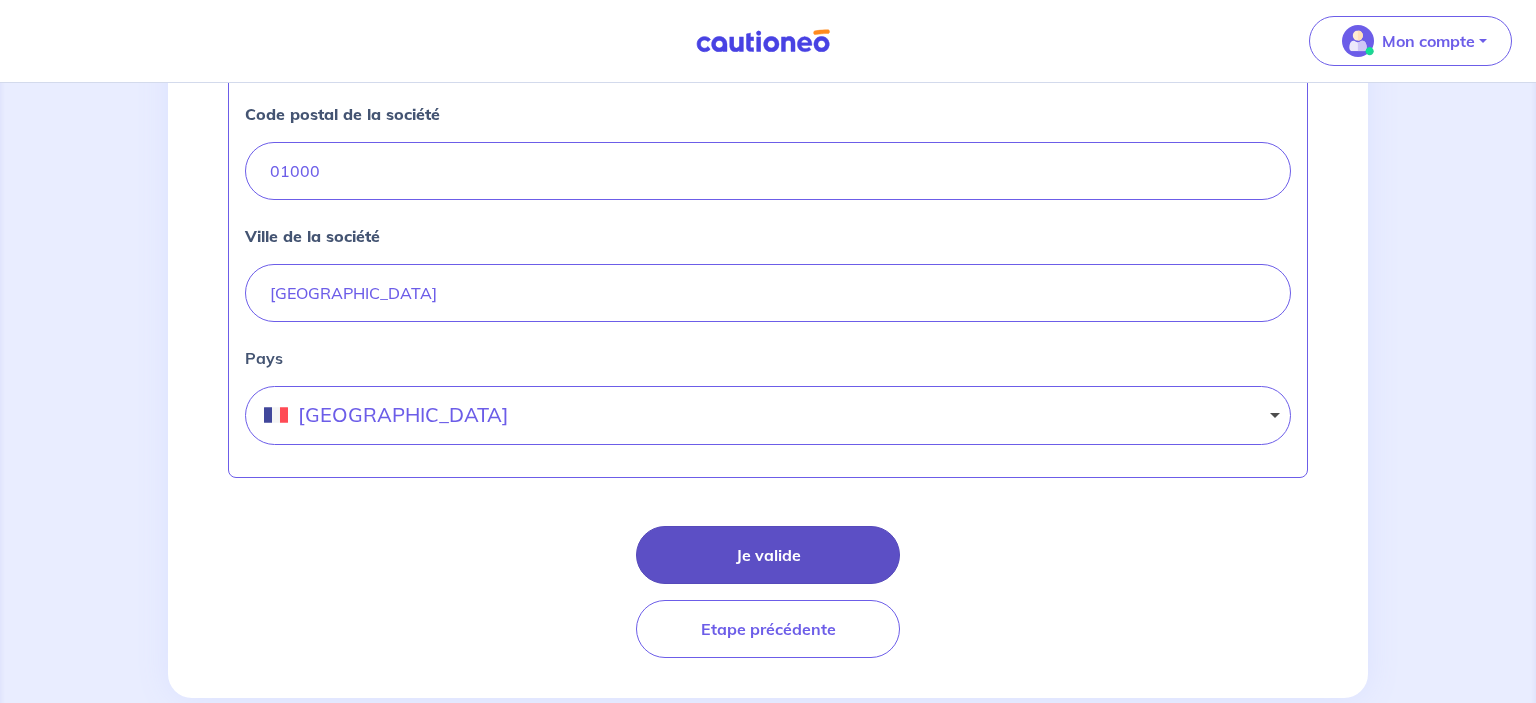 click on "Je valide" at bounding box center [768, 555] 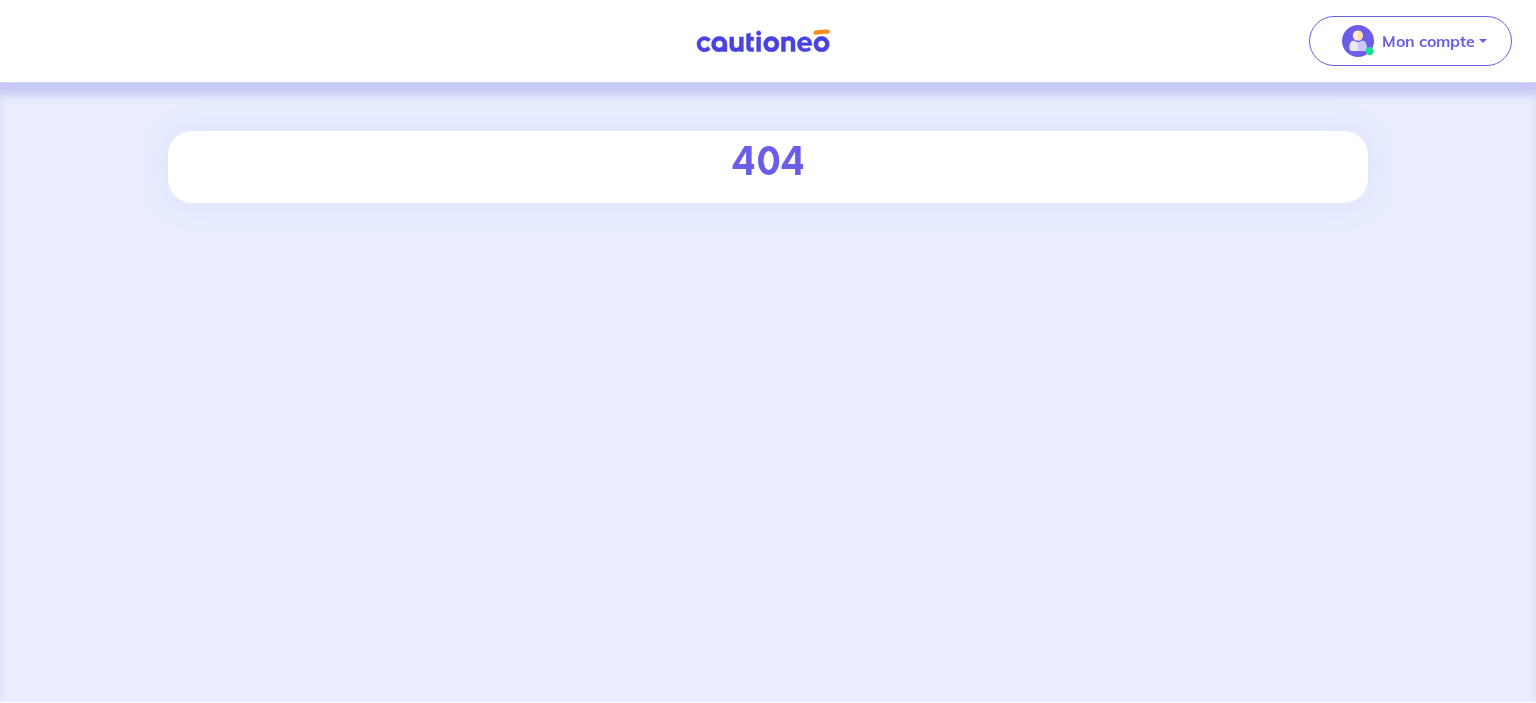 scroll, scrollTop: 0, scrollLeft: 0, axis: both 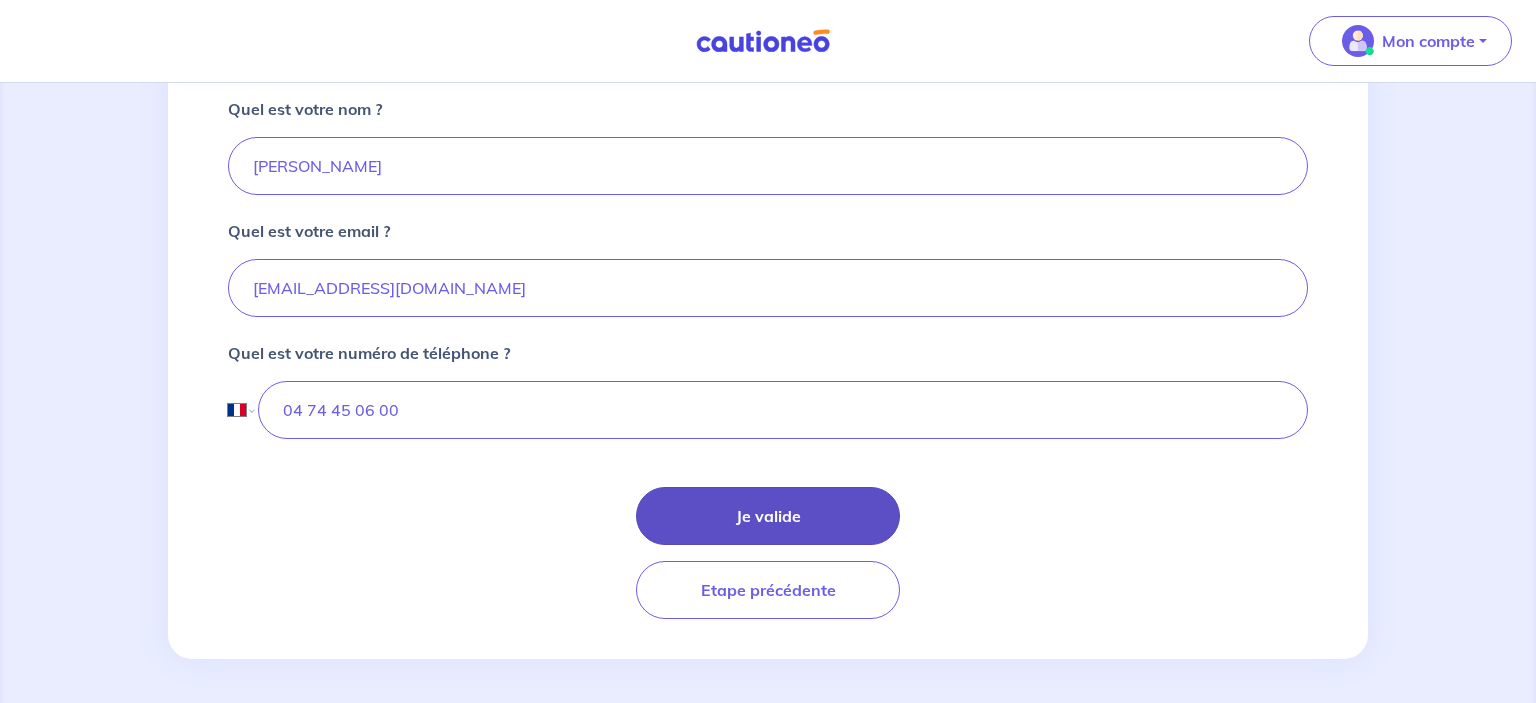 click on "Je valide" at bounding box center [768, 516] 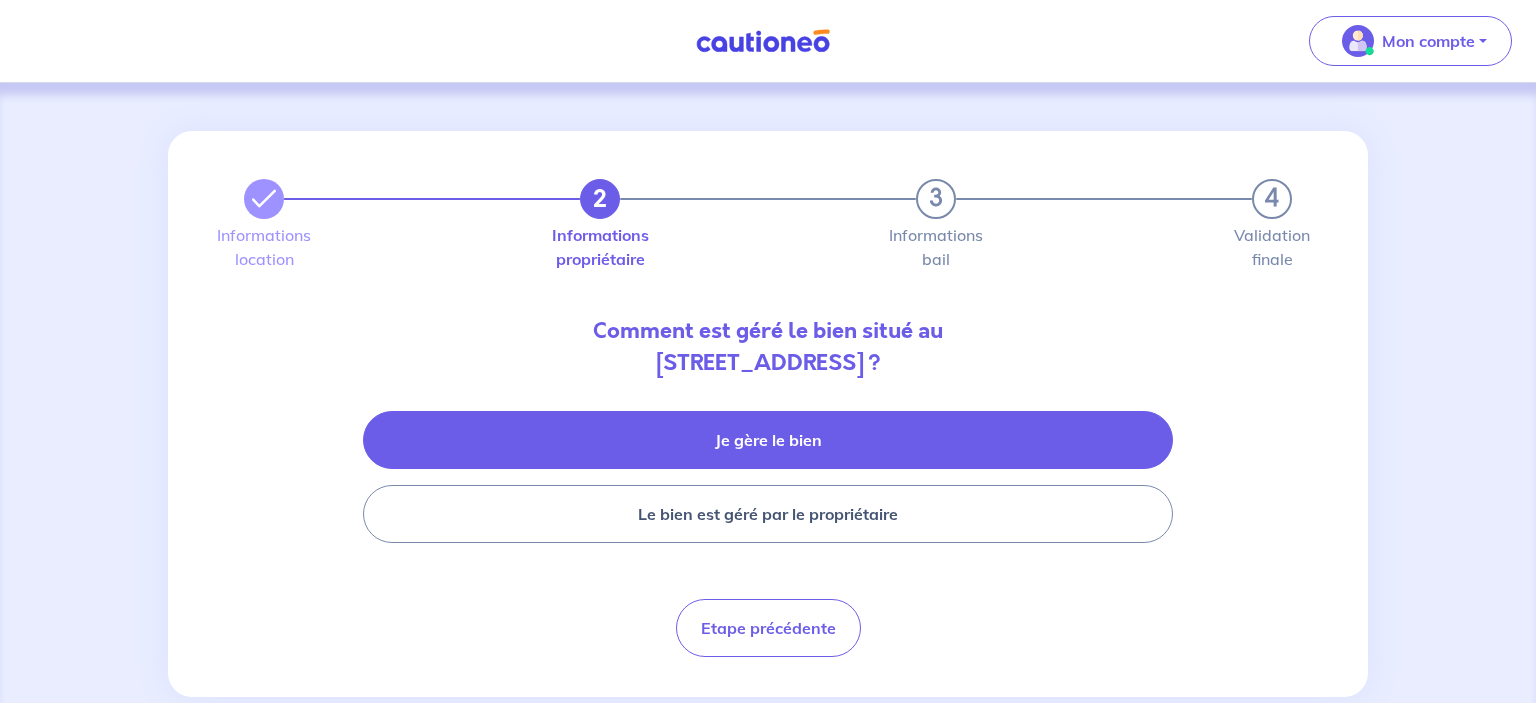 click on "Je gère le bien" at bounding box center [768, 440] 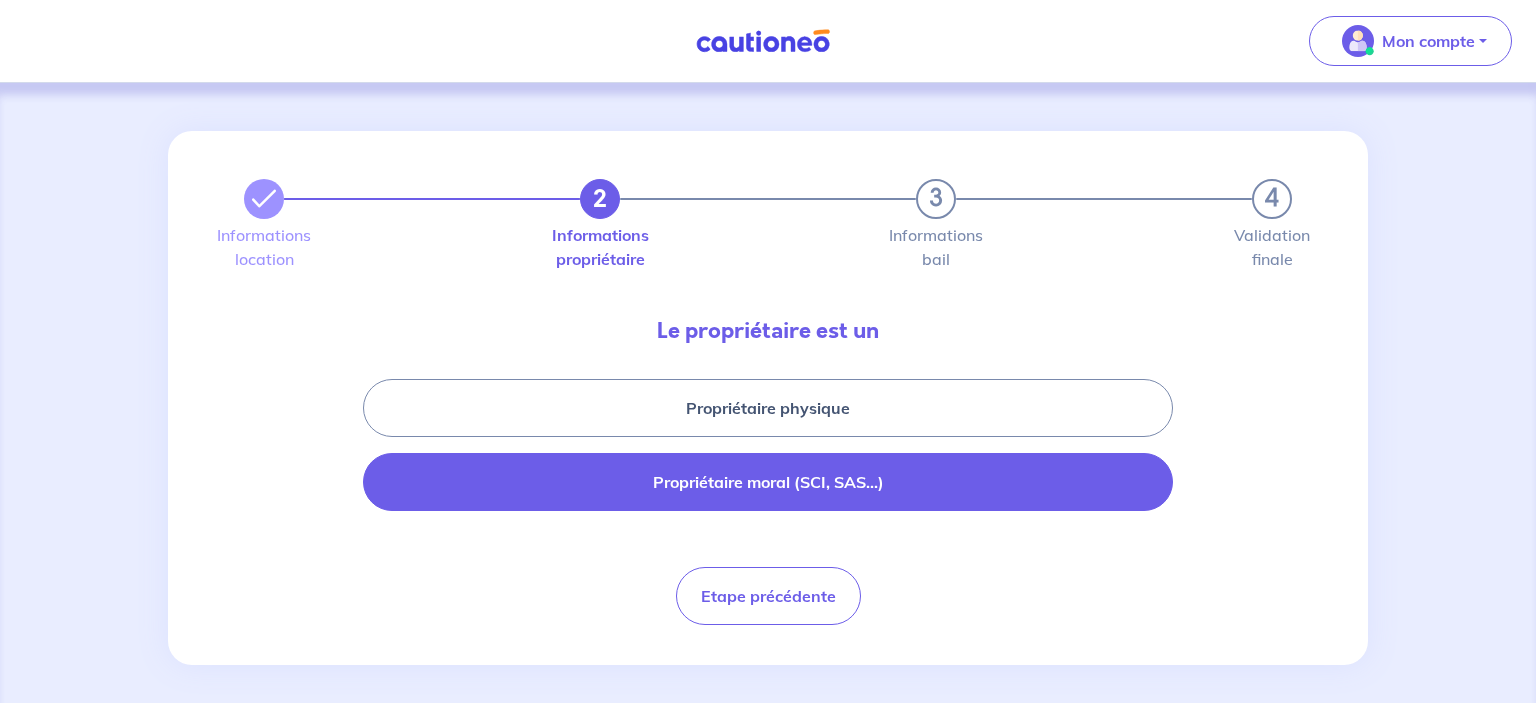 click on "Propriétaire moral (SCI, SAS...)" at bounding box center (768, 482) 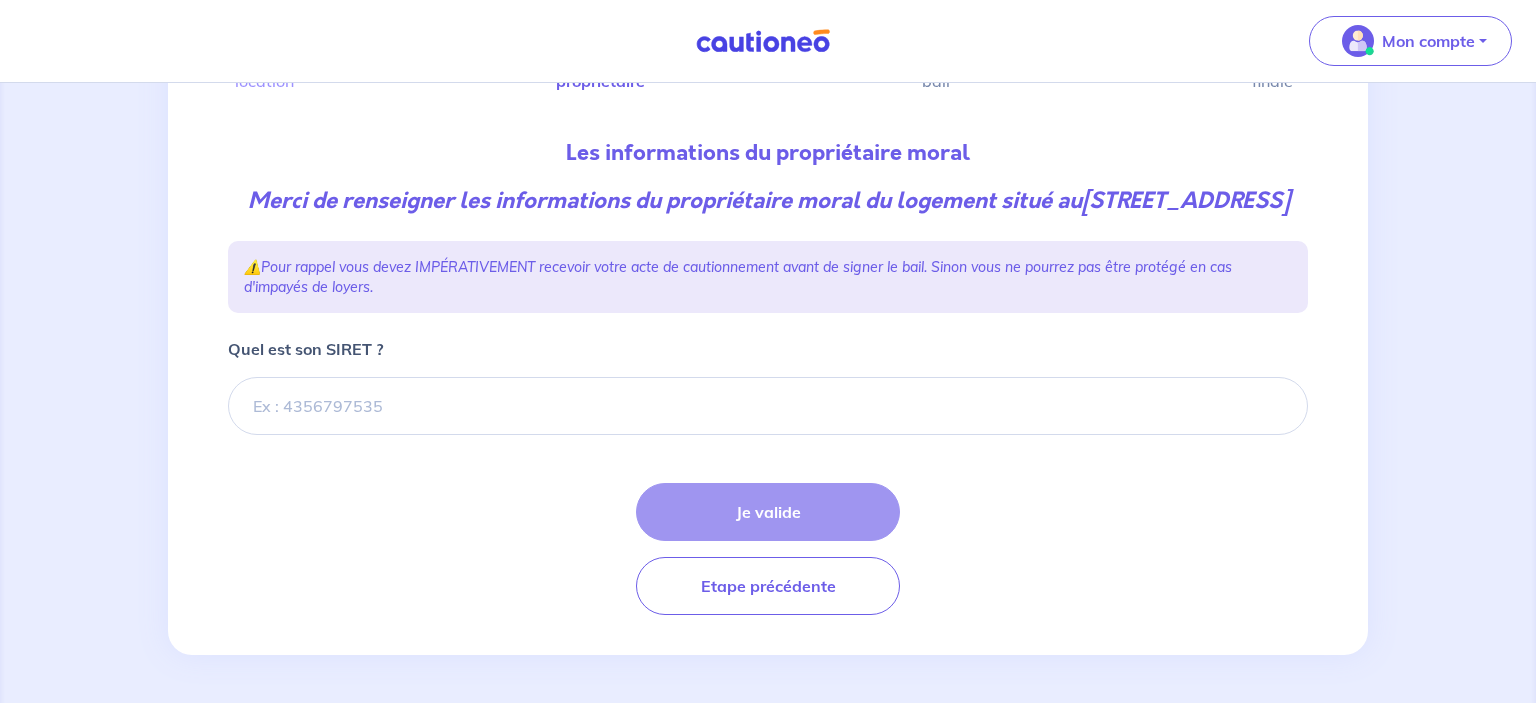 scroll, scrollTop: 208, scrollLeft: 0, axis: vertical 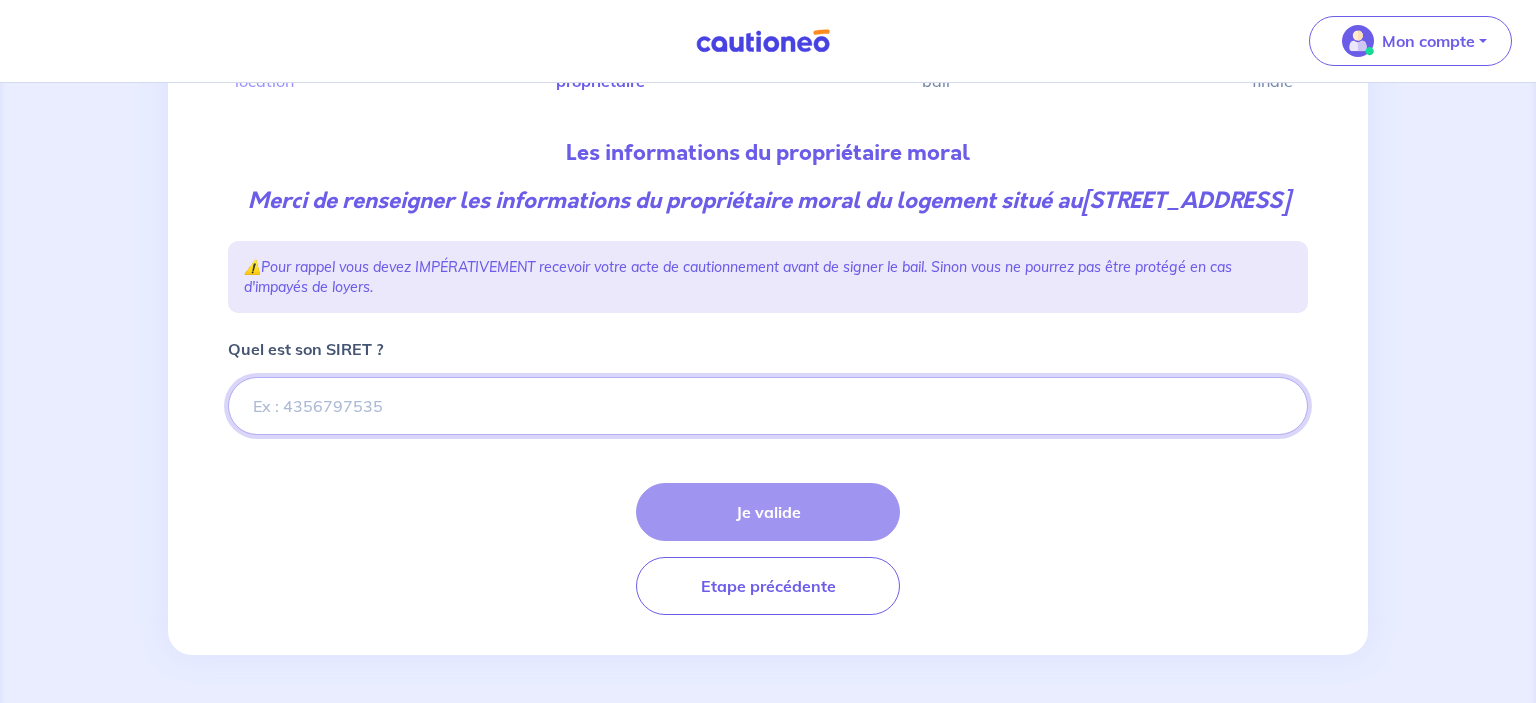 click on "Quel est son SIRET ?" at bounding box center [768, 406] 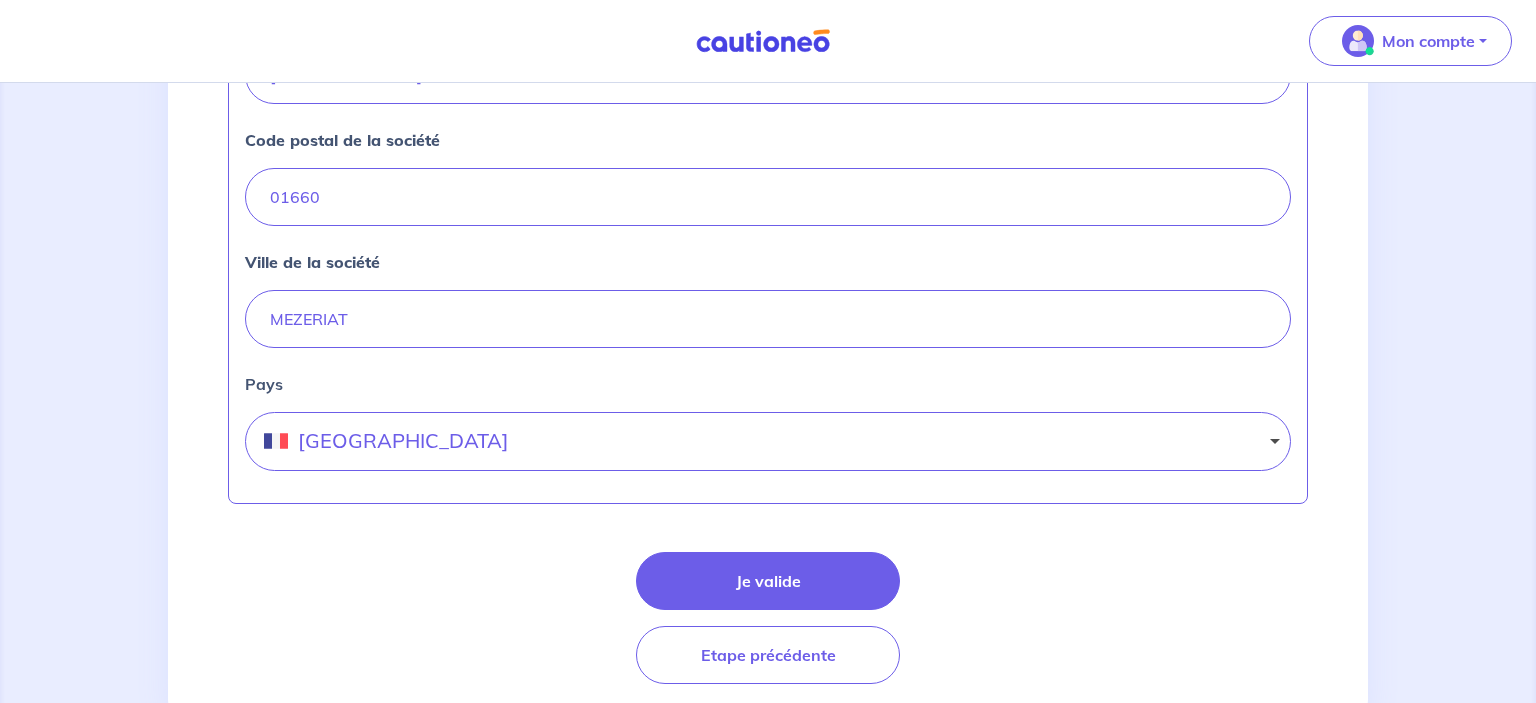 scroll, scrollTop: 947, scrollLeft: 0, axis: vertical 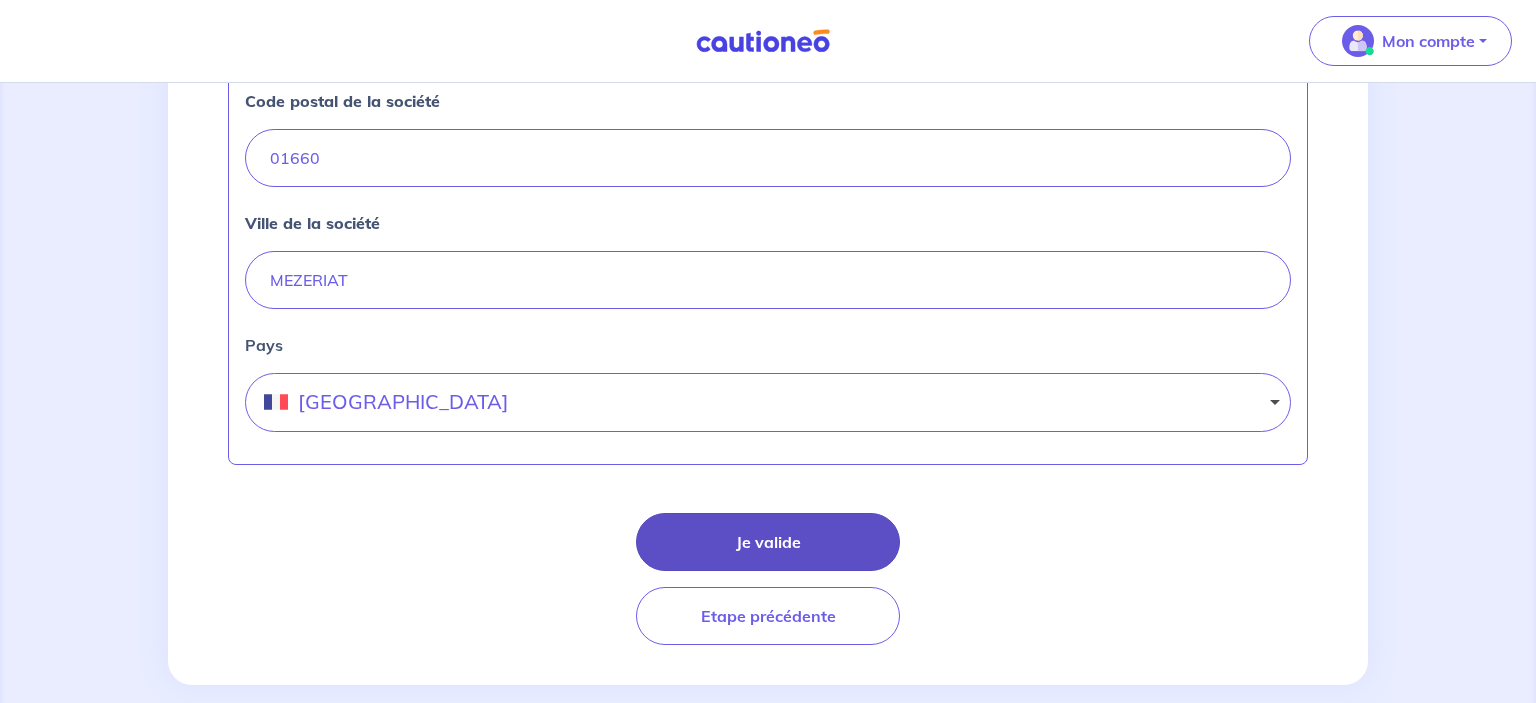 type on "39431211000023" 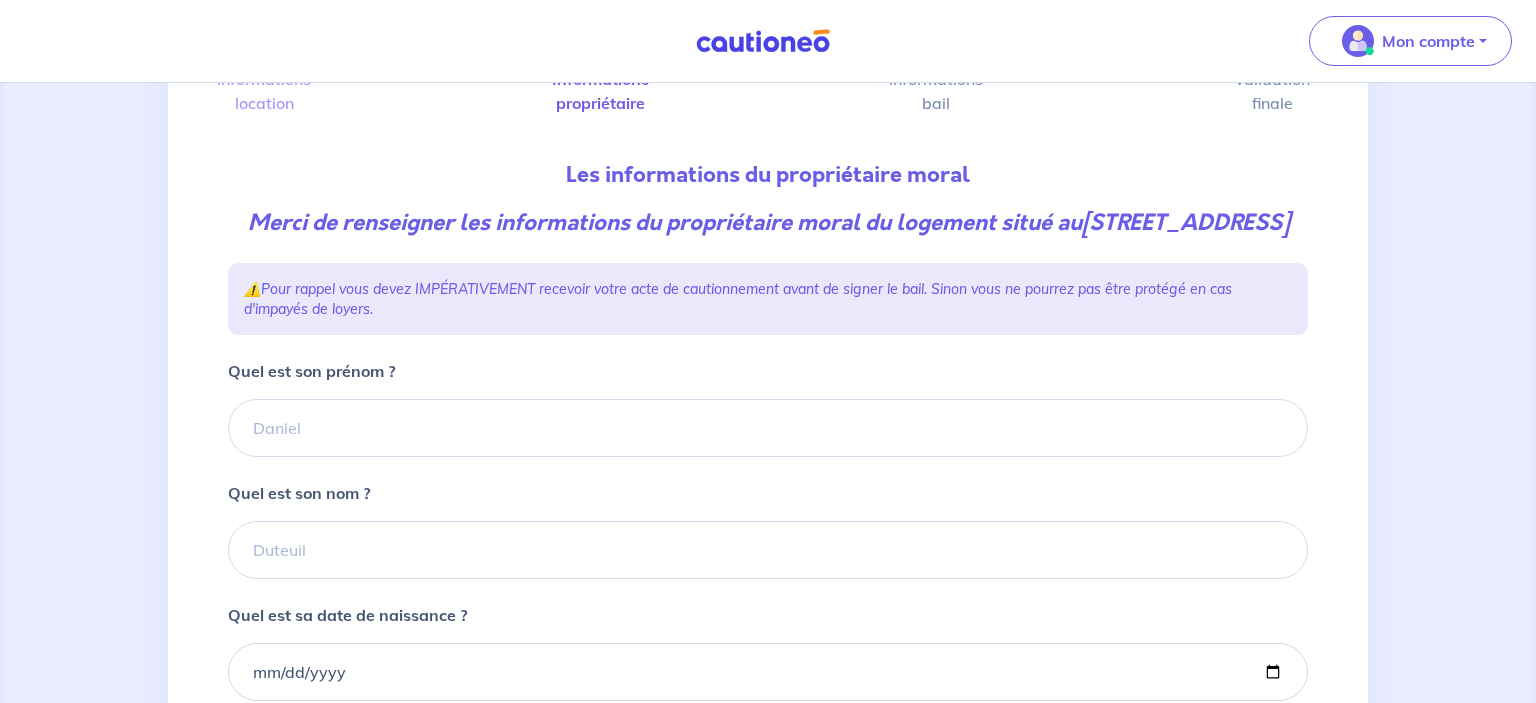 scroll, scrollTop: 211, scrollLeft: 0, axis: vertical 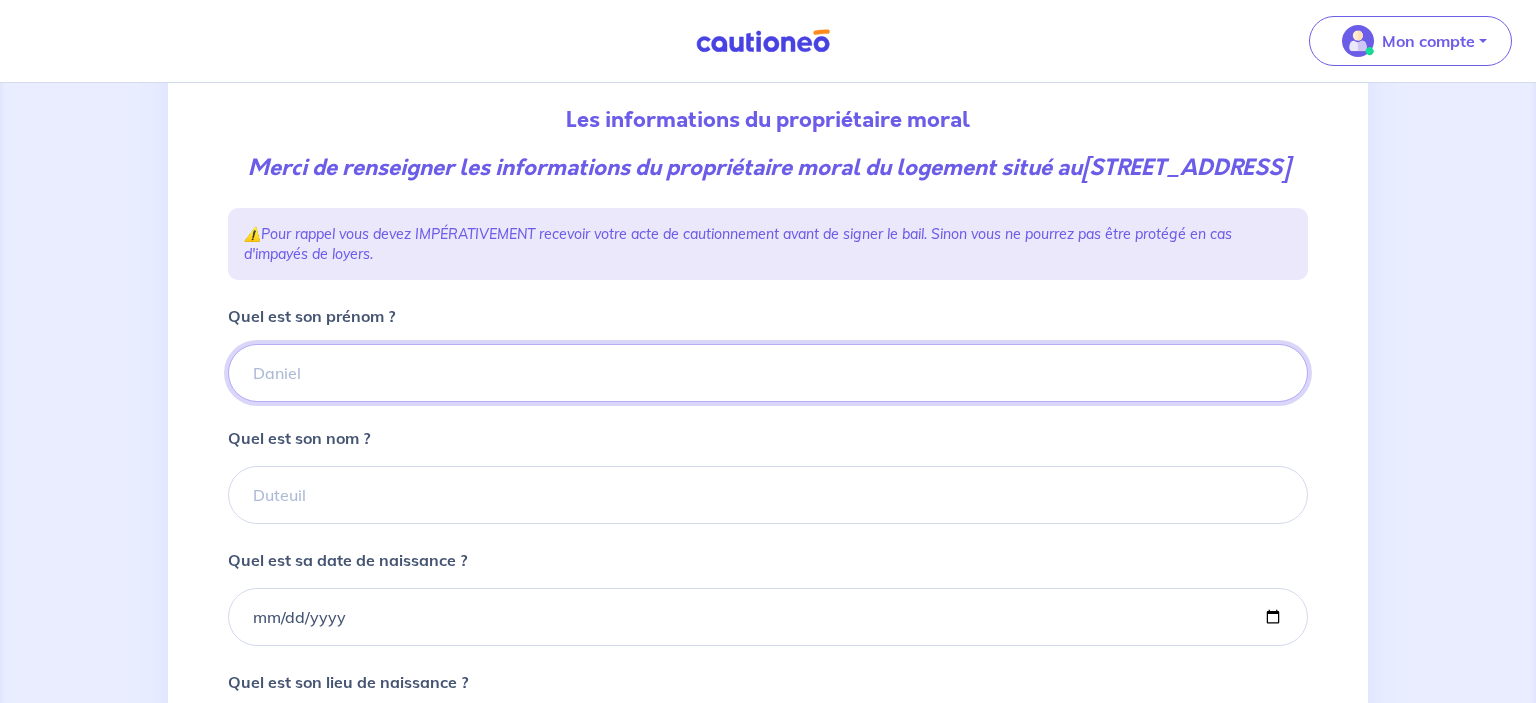 click on "Quel est son prénom ?" at bounding box center [768, 373] 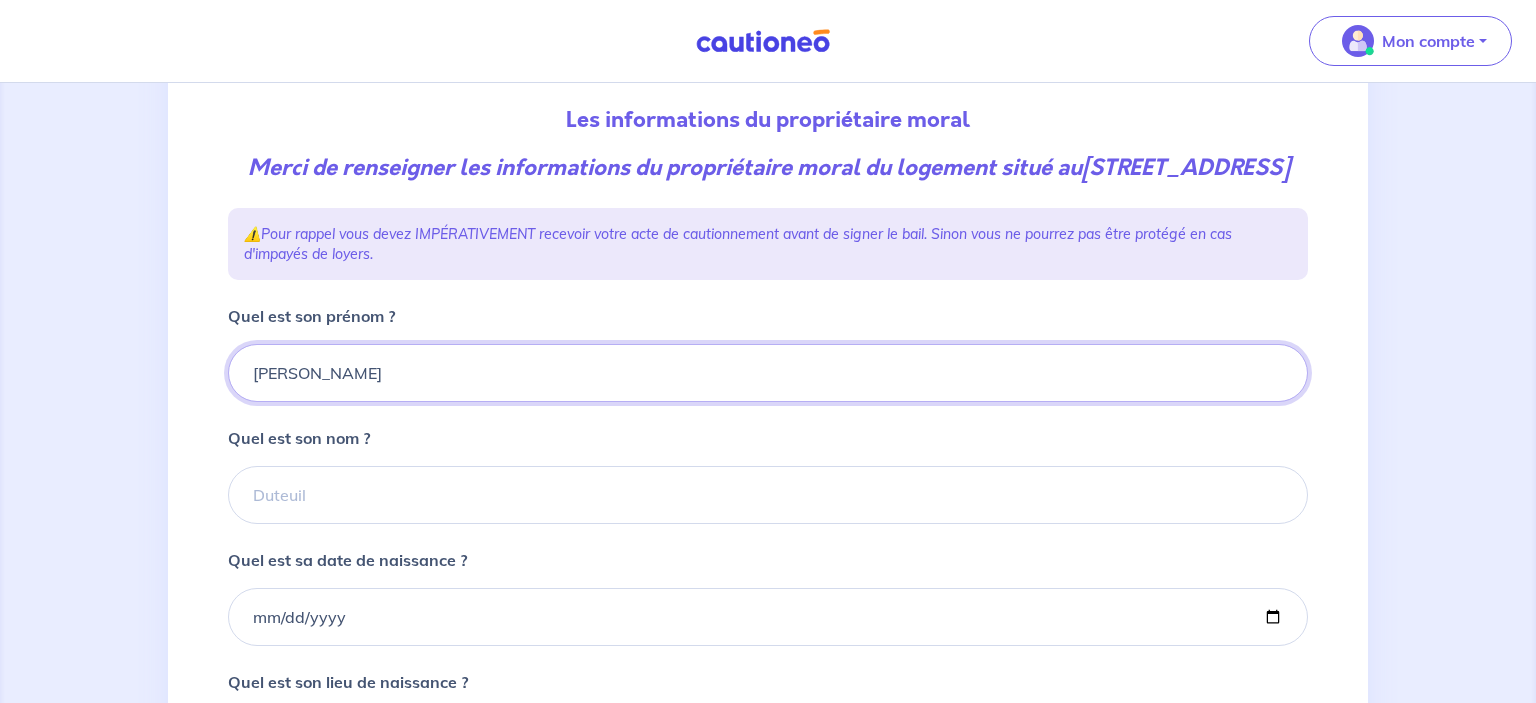 type on "Josiane" 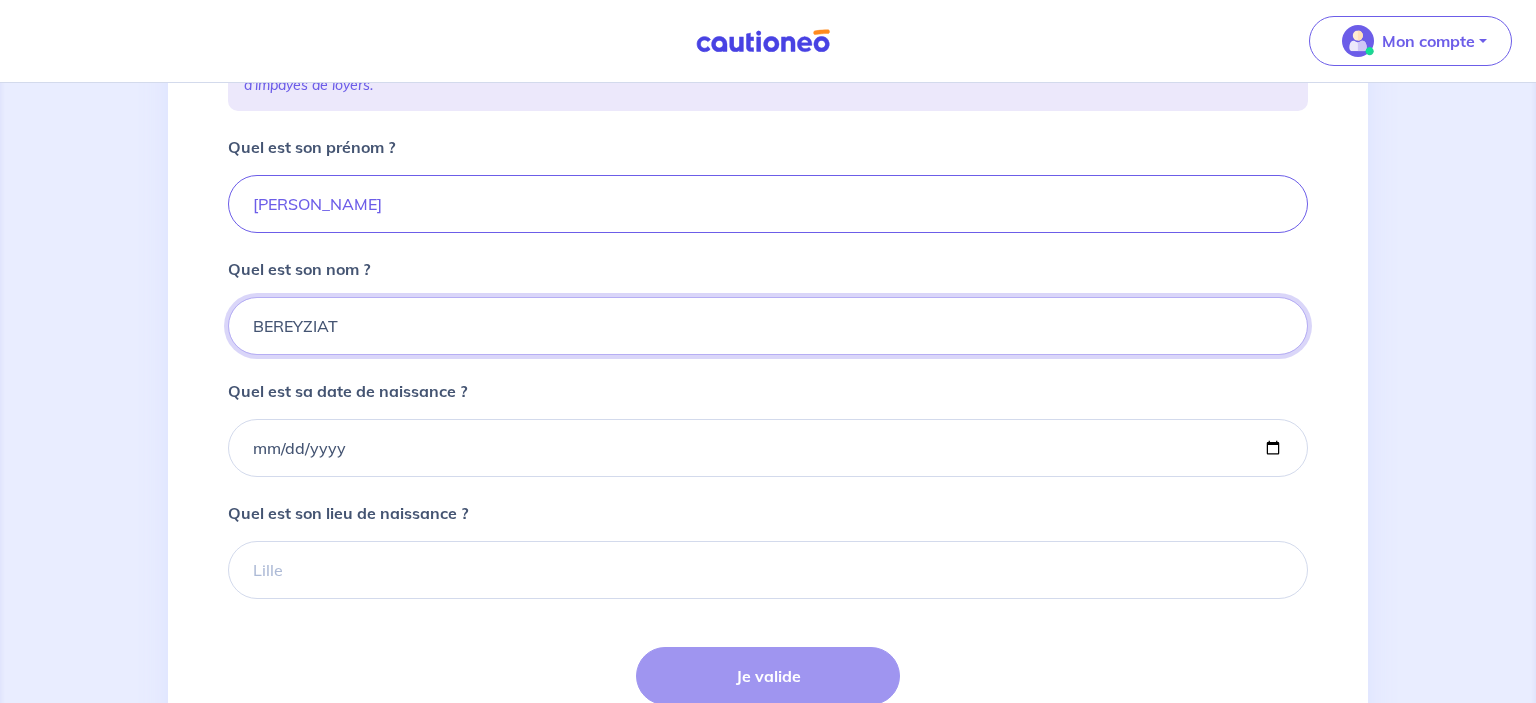 scroll, scrollTop: 422, scrollLeft: 0, axis: vertical 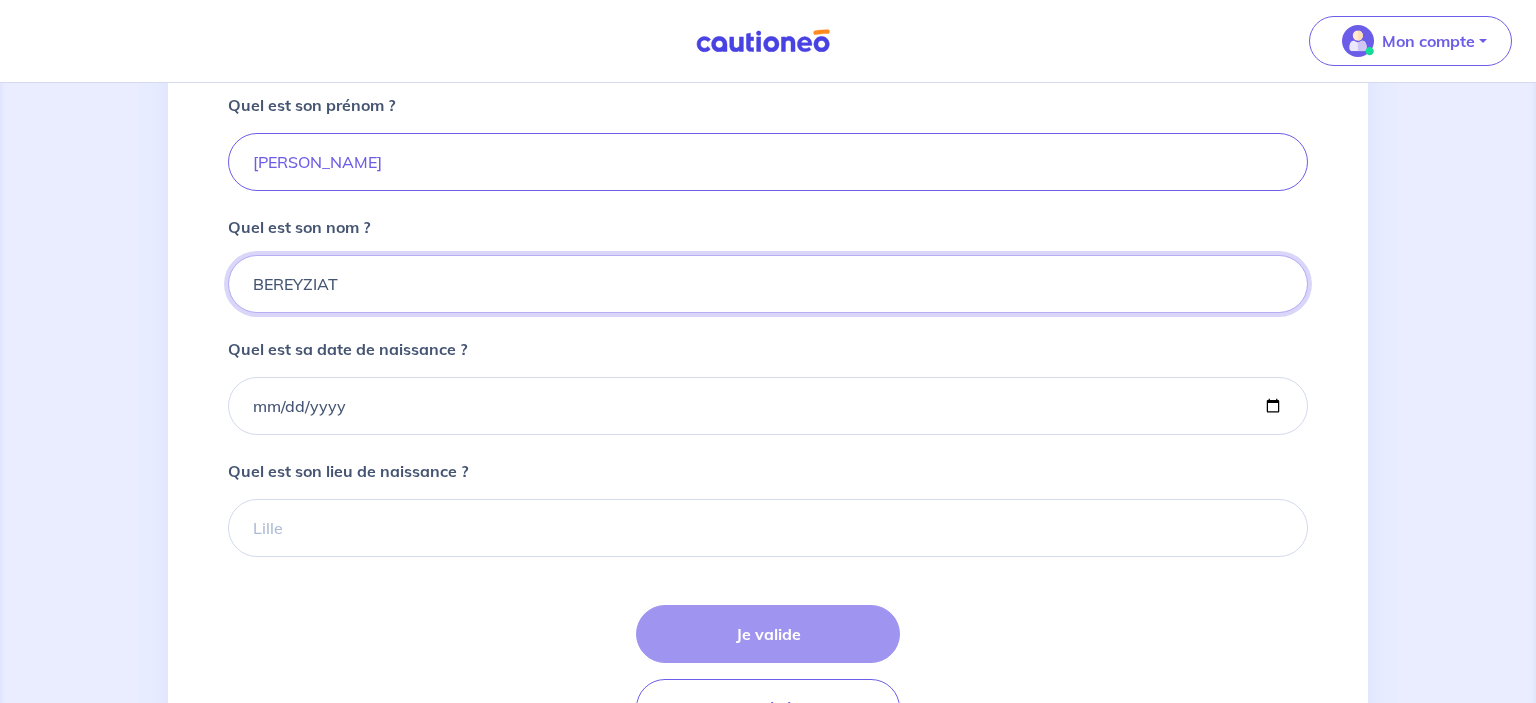 type on "BEREYZIAT" 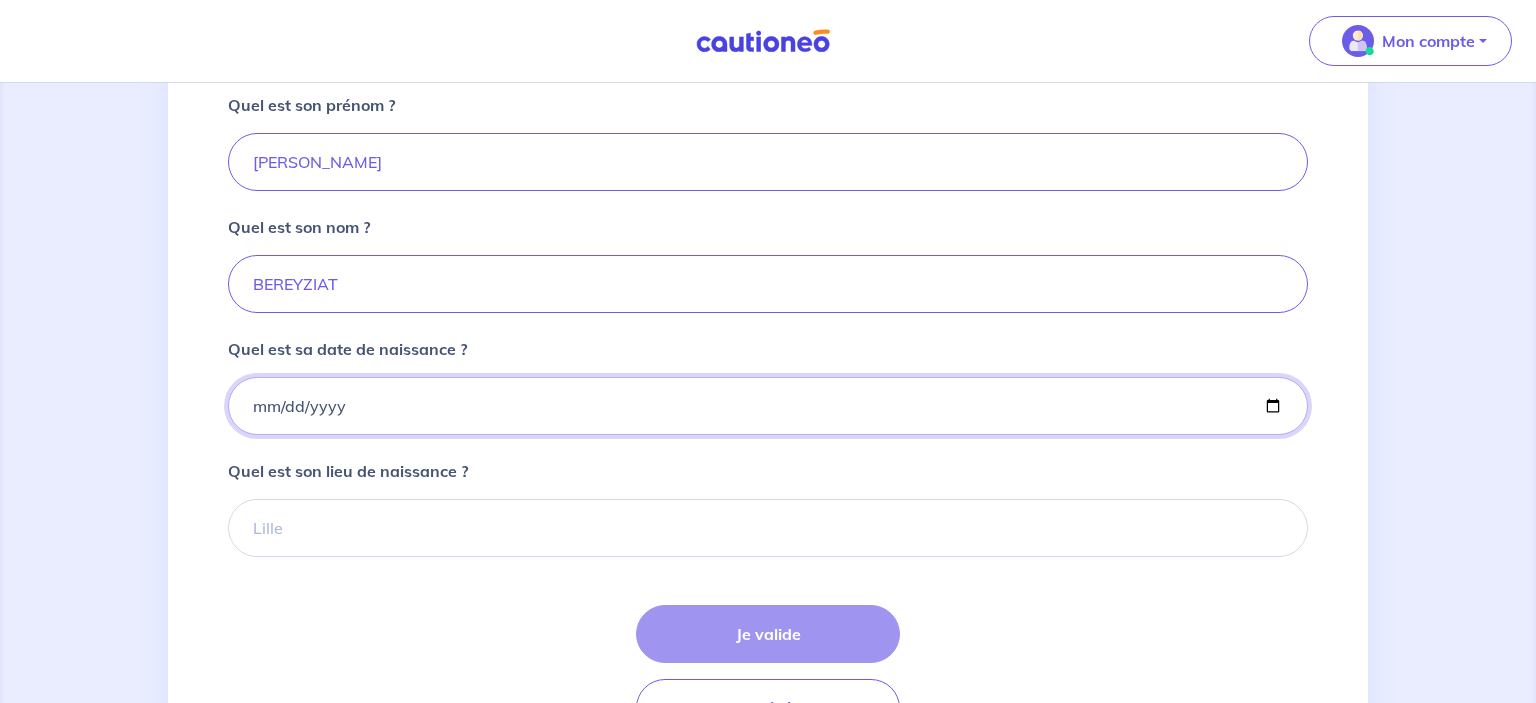 click on "Quel est sa date de naissance ?" at bounding box center [768, 406] 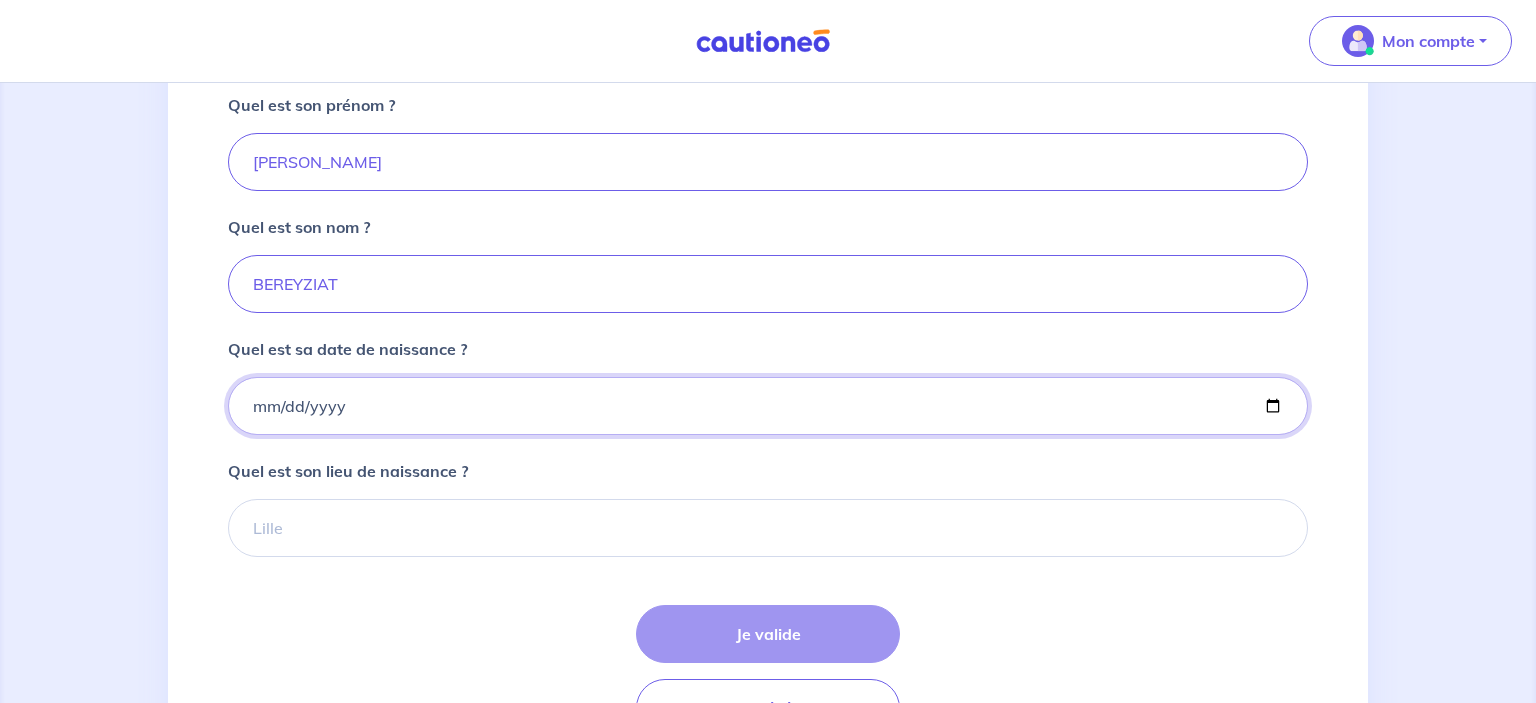 type on "1947-04-19" 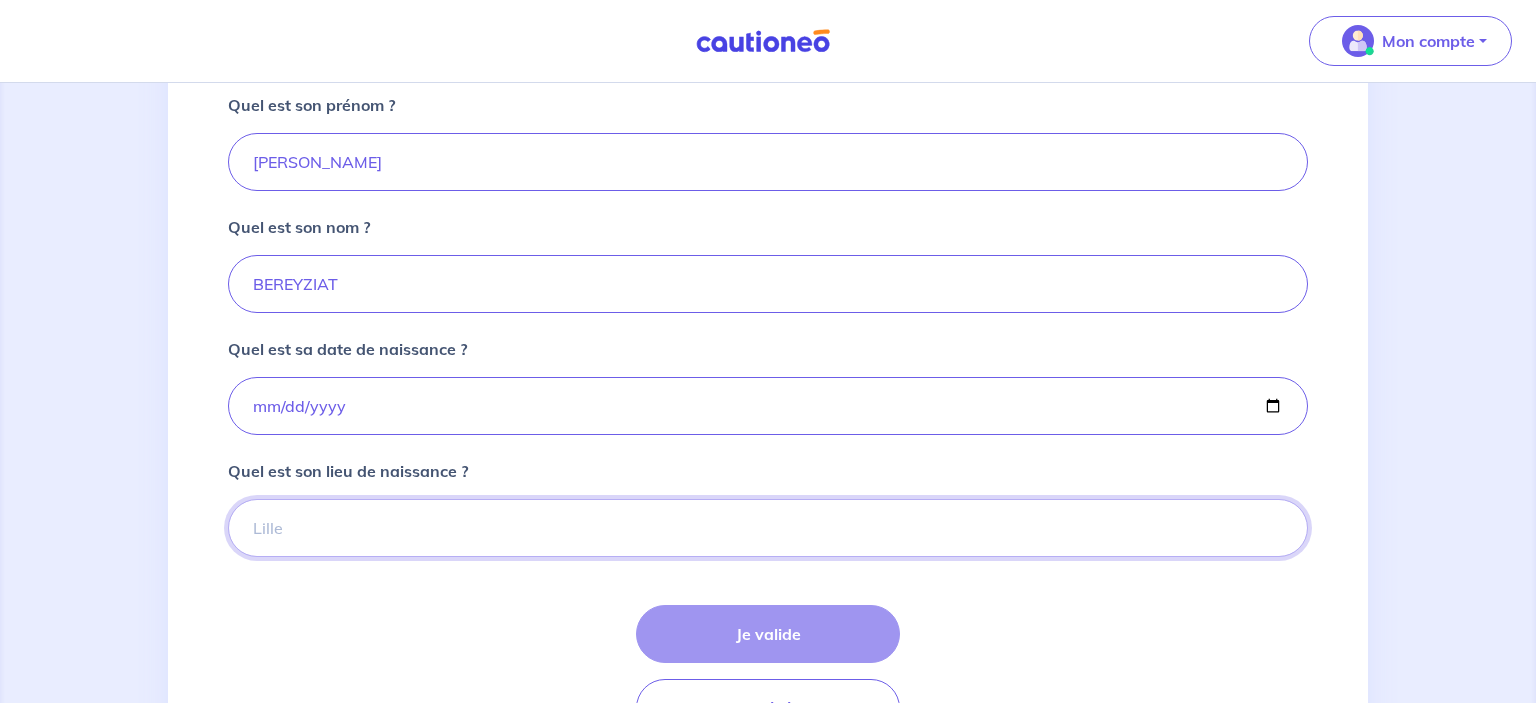 click on "Quel est son lieu de naissance ?" at bounding box center (768, 528) 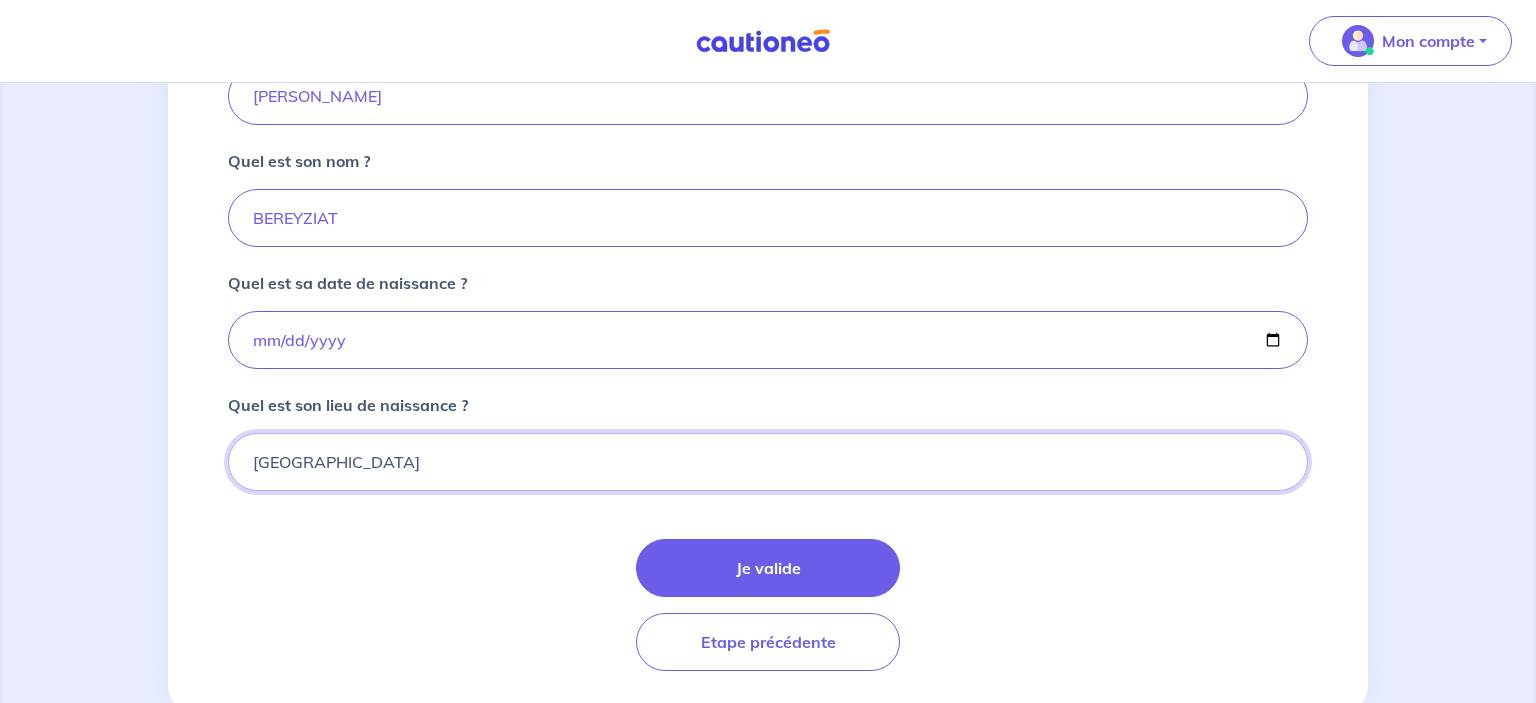 scroll, scrollTop: 528, scrollLeft: 0, axis: vertical 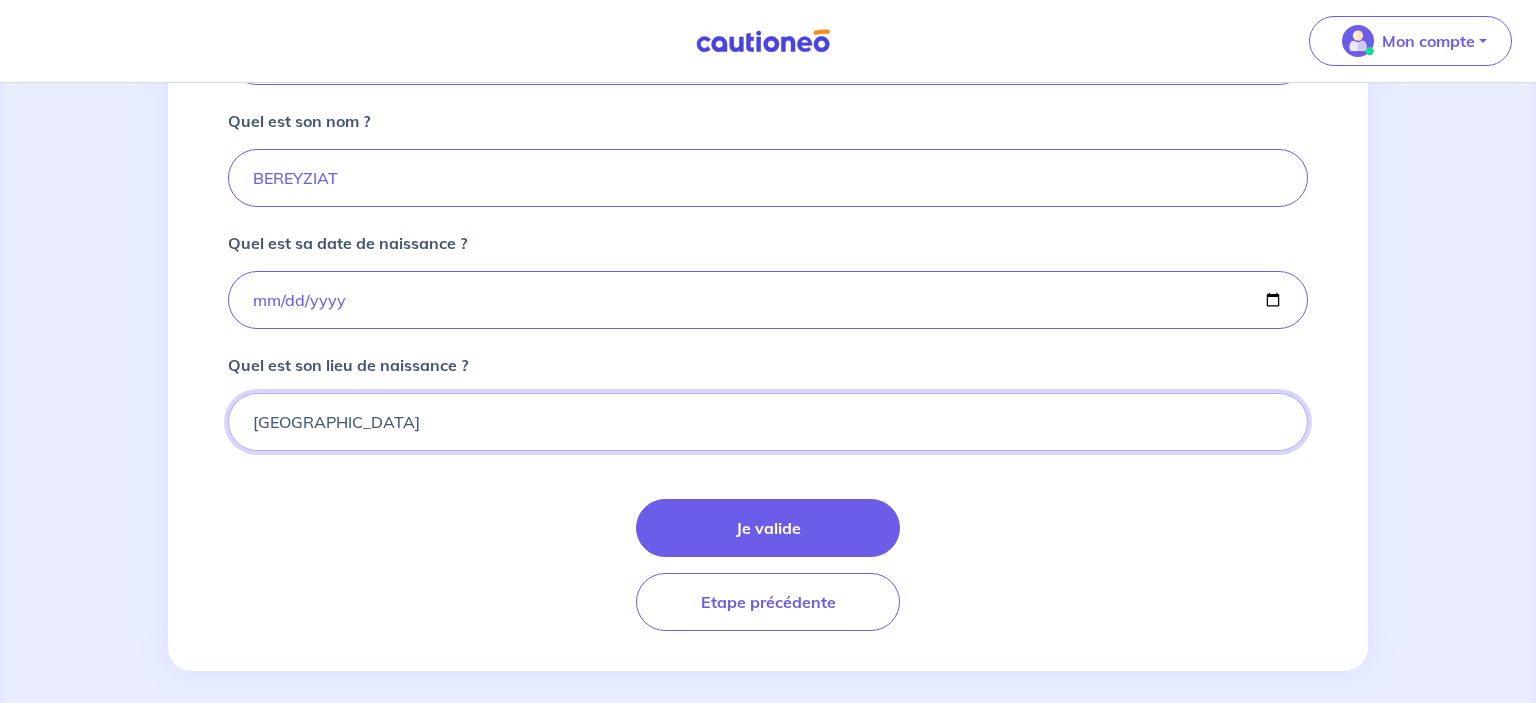 type on "Bourg-en-Bresse" 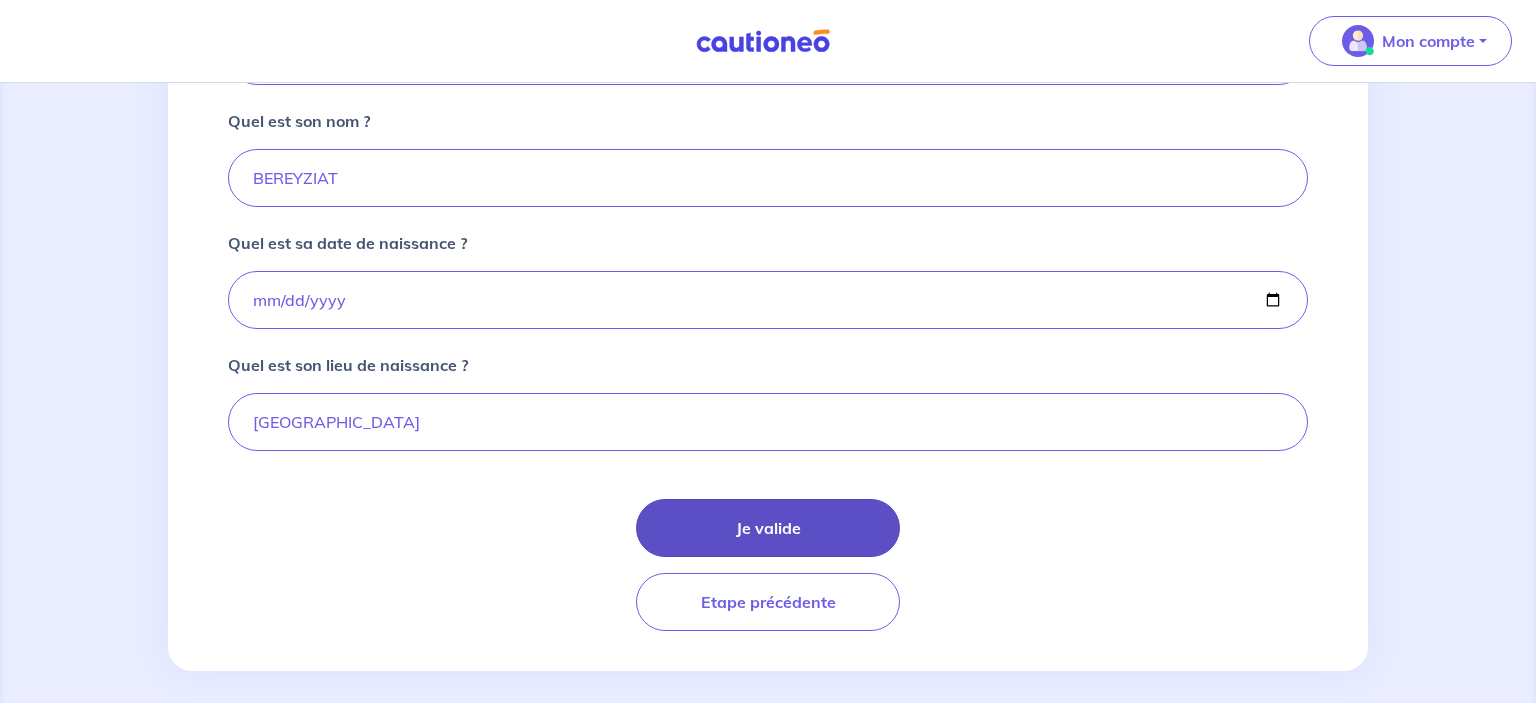 click on "Je valide" at bounding box center (768, 528) 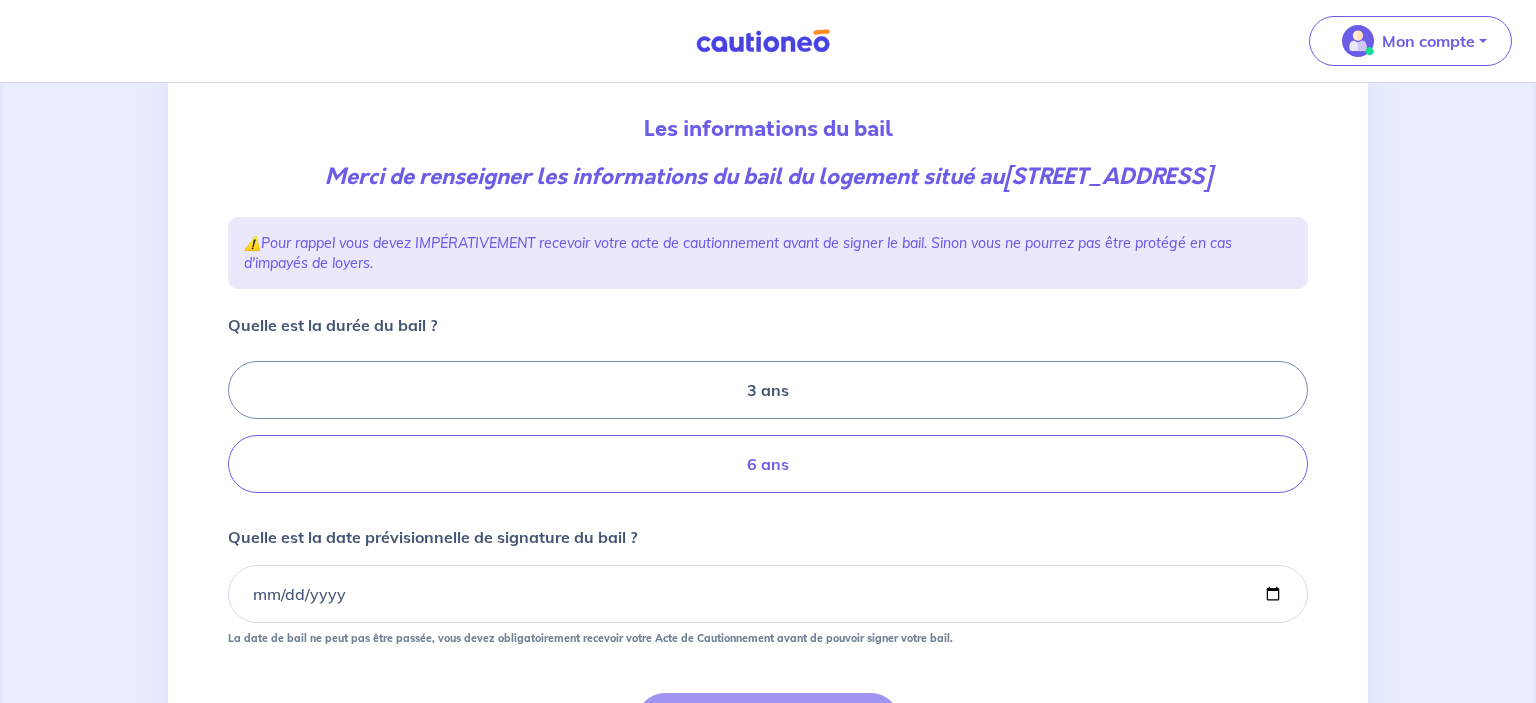 scroll, scrollTop: 211, scrollLeft: 0, axis: vertical 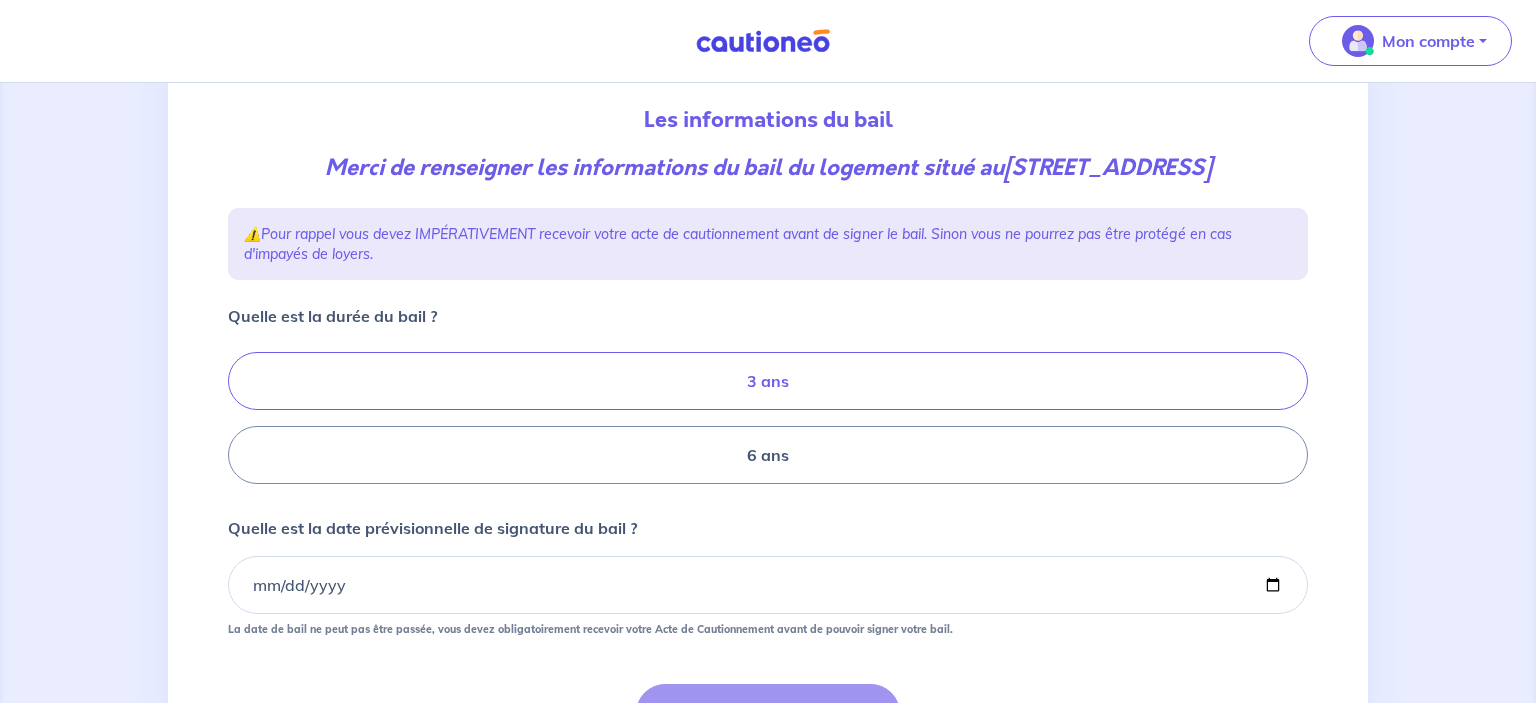 click on "3 ans" at bounding box center (768, 381) 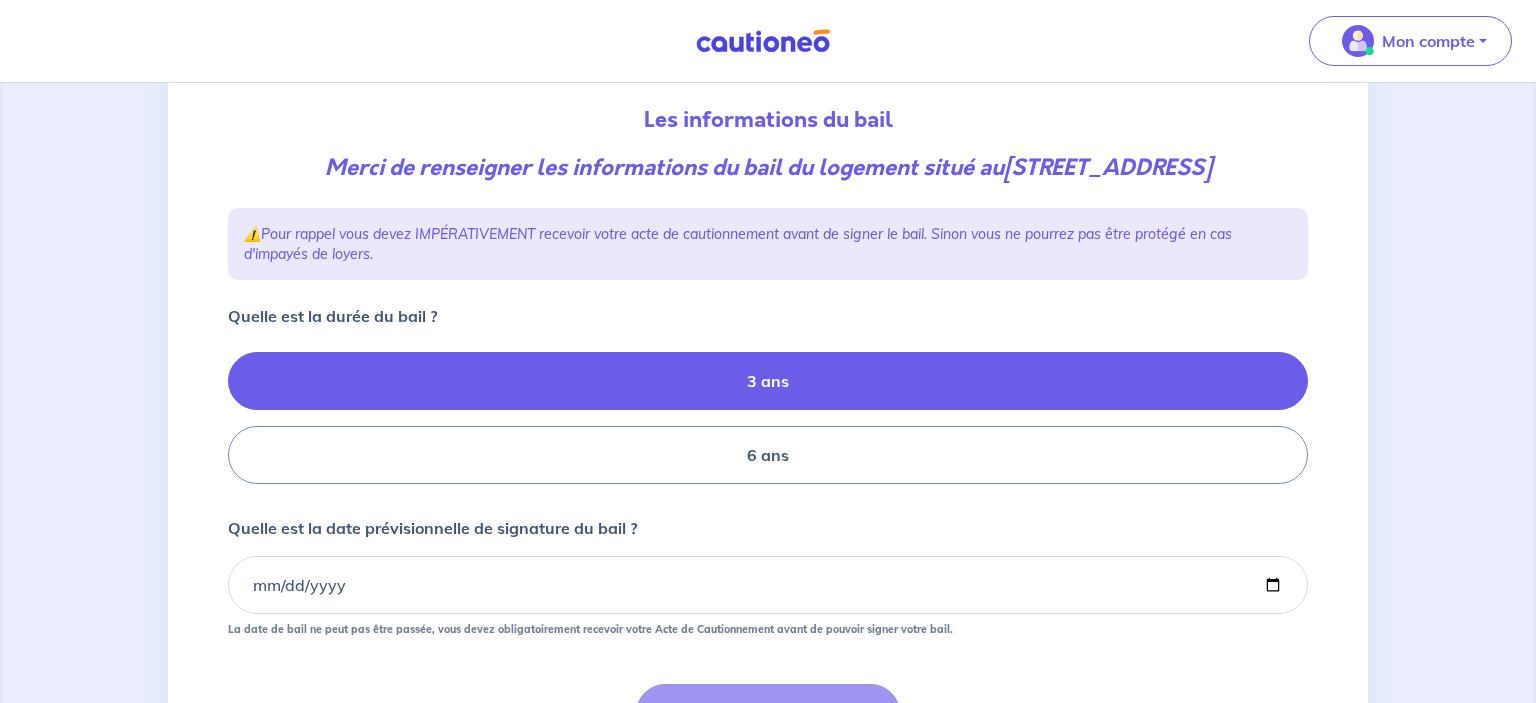 radio on "true" 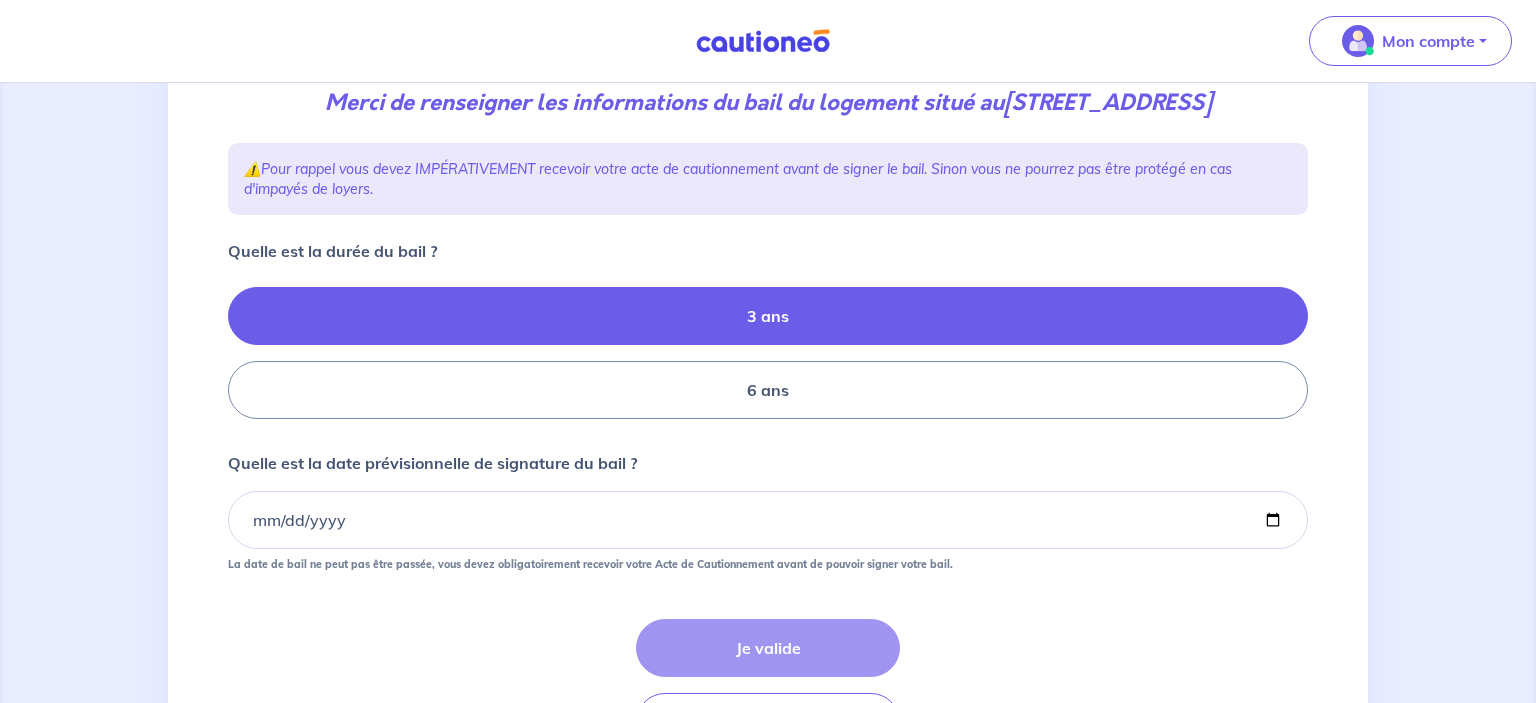 scroll, scrollTop: 316, scrollLeft: 0, axis: vertical 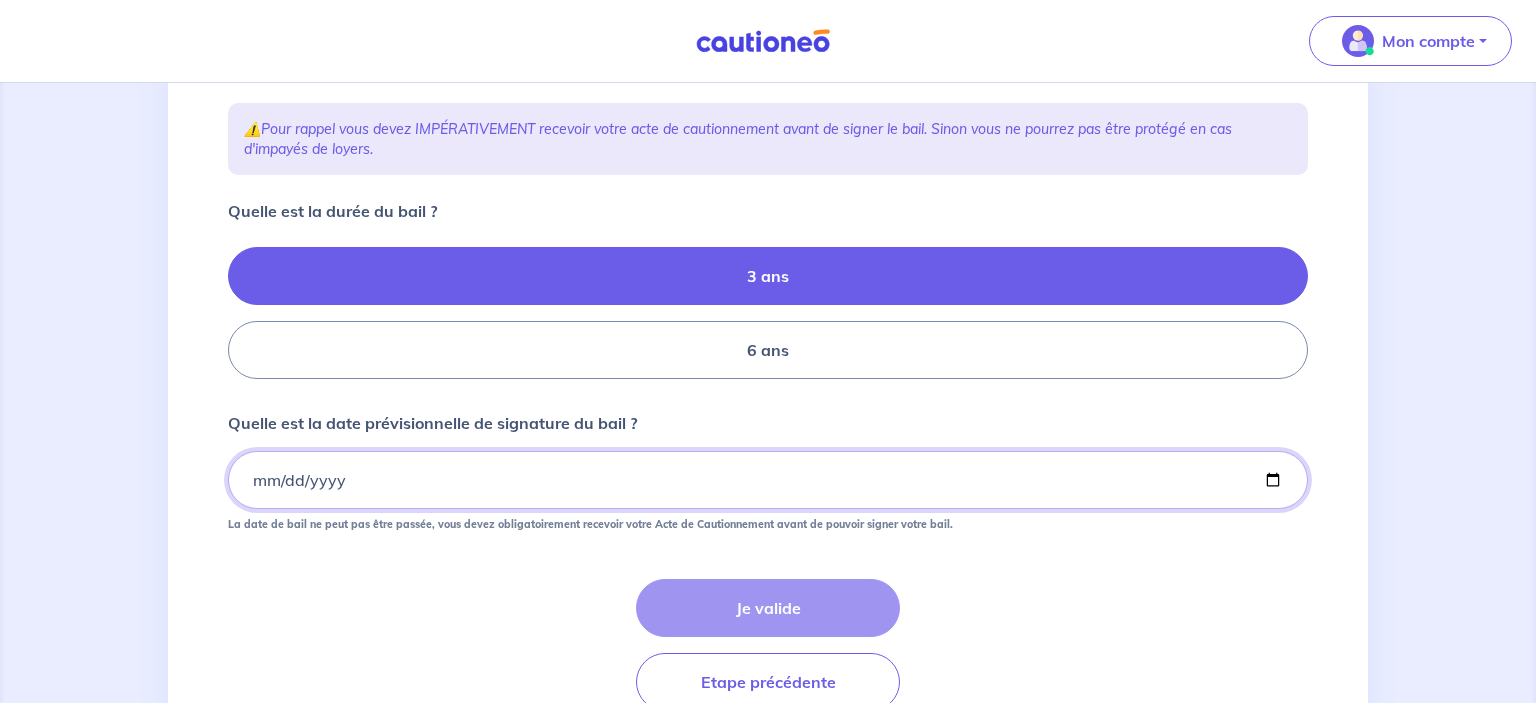 click on "Quelle est la date prévisionnelle de signature du bail ?" at bounding box center [768, 480] 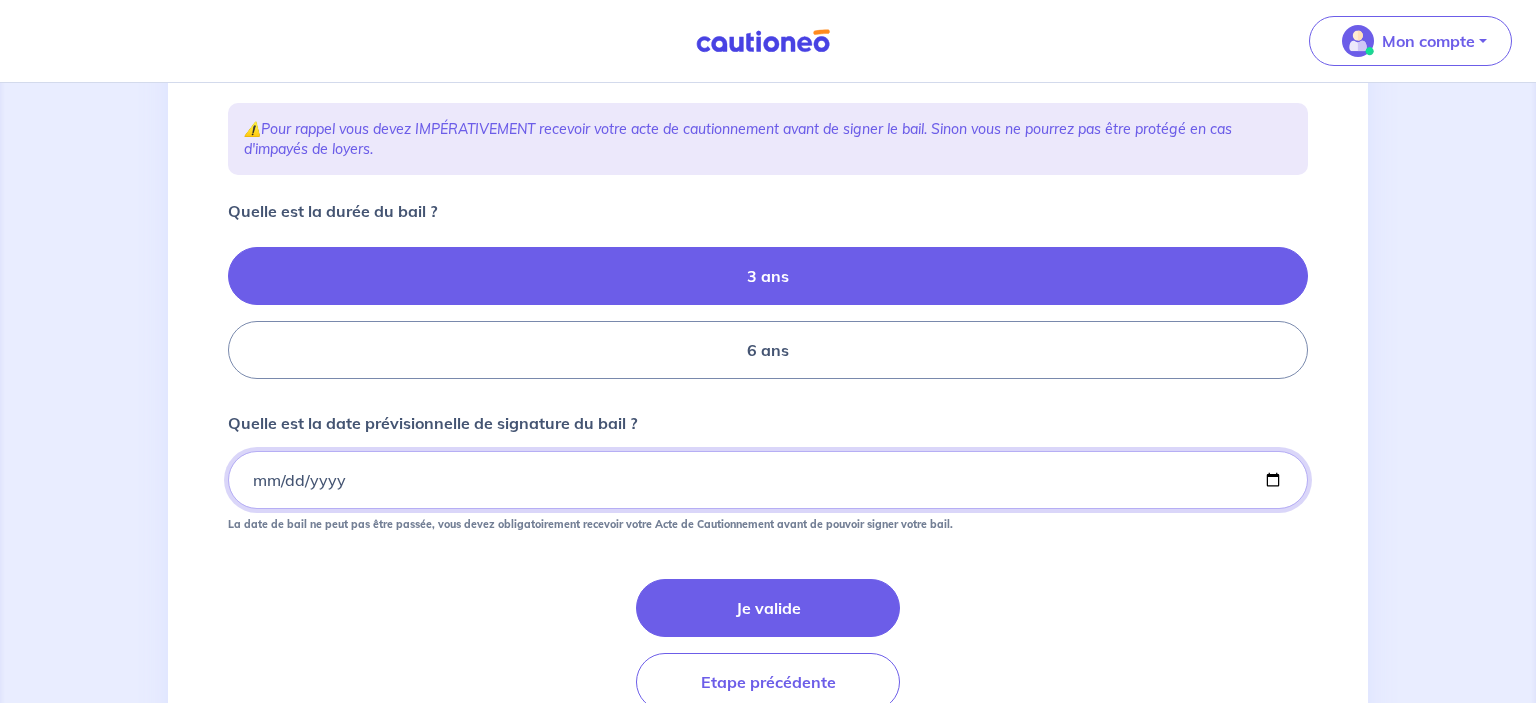 click on "2025-07-15" at bounding box center [768, 480] 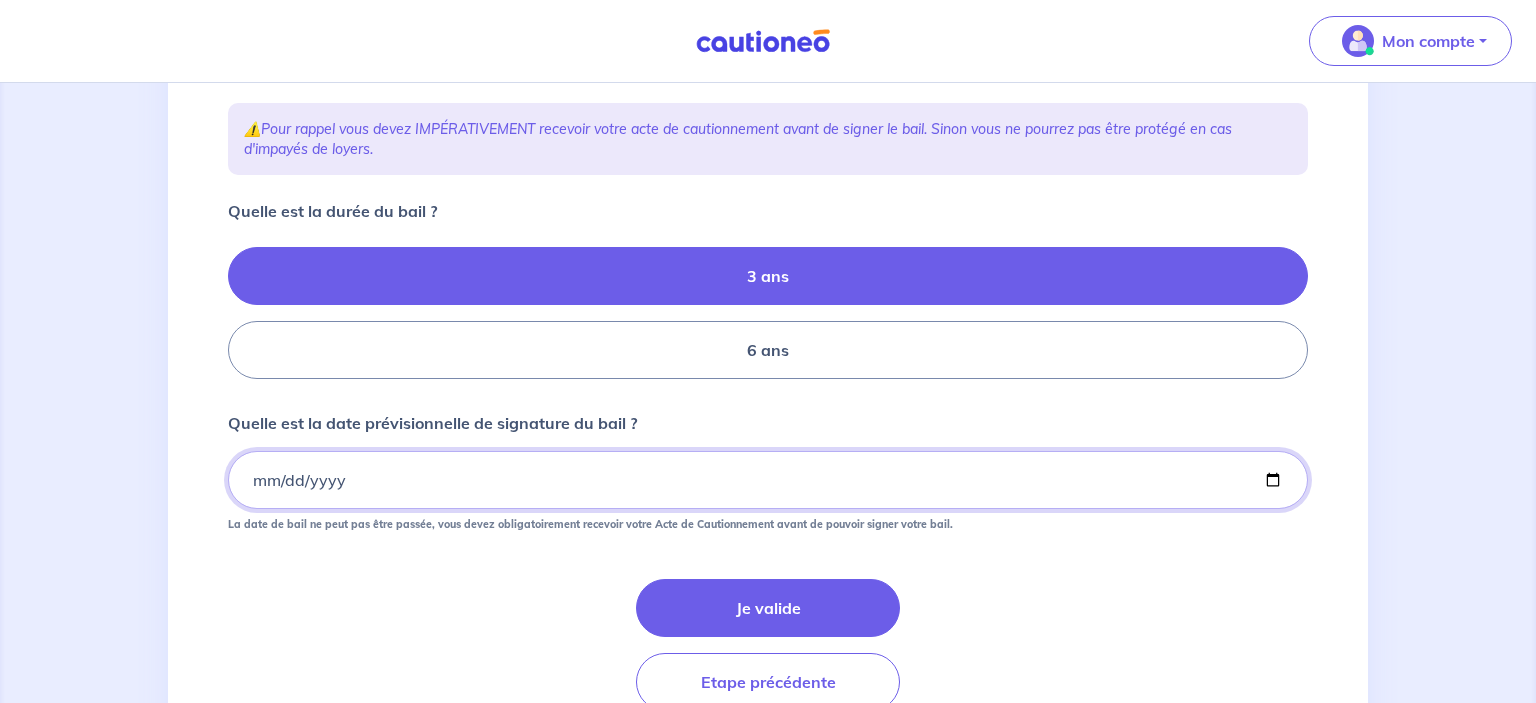 type on "2025-07-18" 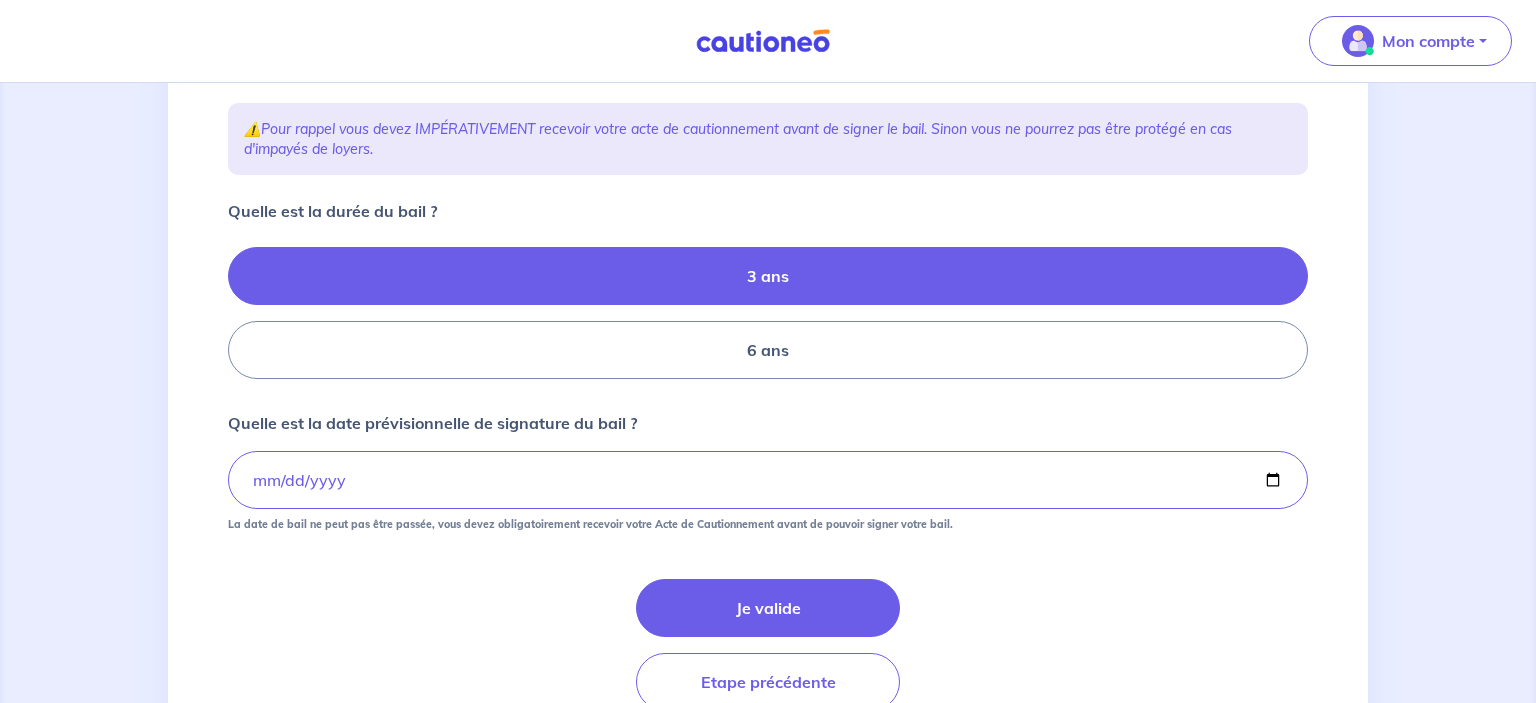 click on "Quelle est la durée du bail ? 3 ans 6 ans Quelle est la date prévisionnelle de signature du bail ? 2025-07-18 La date de bail ne peut pas être passée, vous devez obligatoirement recevoir votre Acte de Cautionnement avant de pouvoir signer votre bail. Je valide Etape précédente" at bounding box center [768, 455] 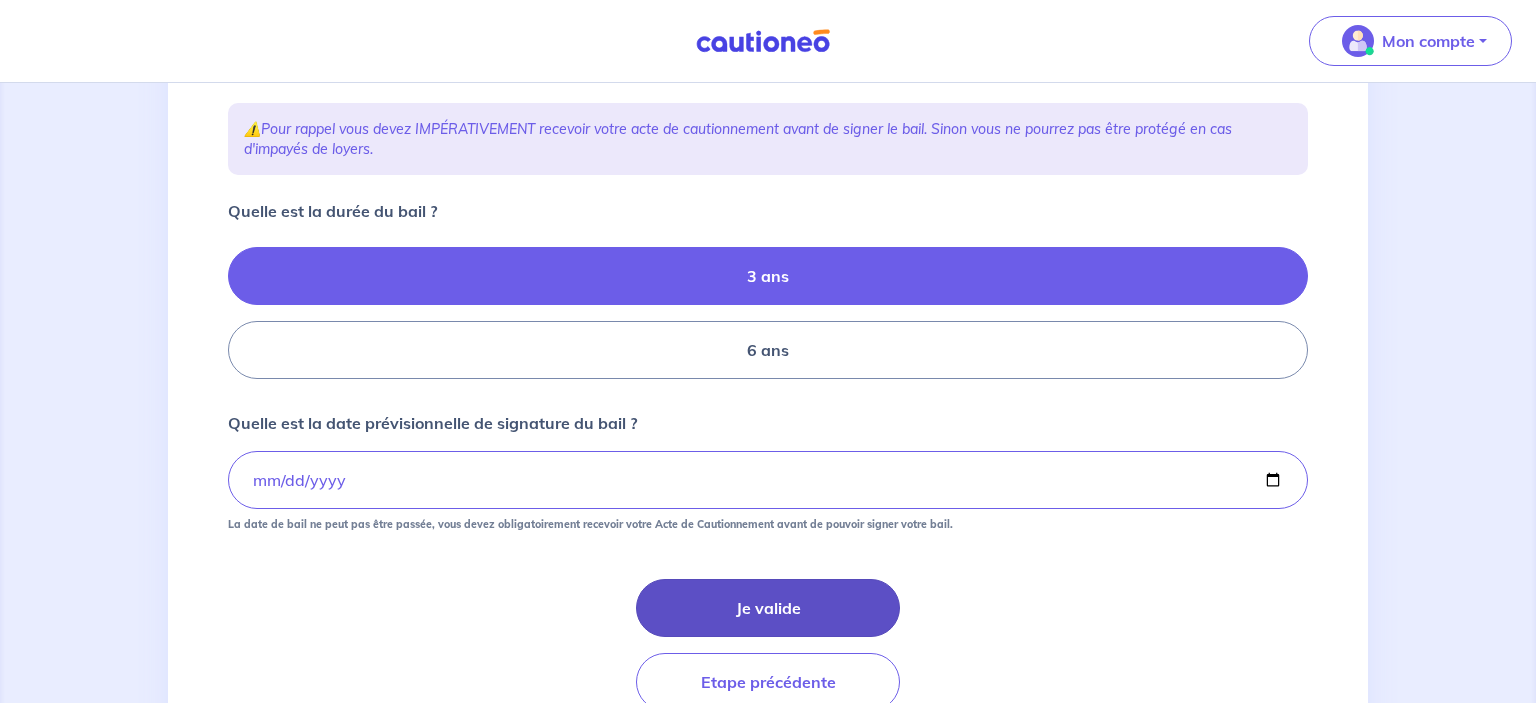click on "Je valide" at bounding box center [768, 608] 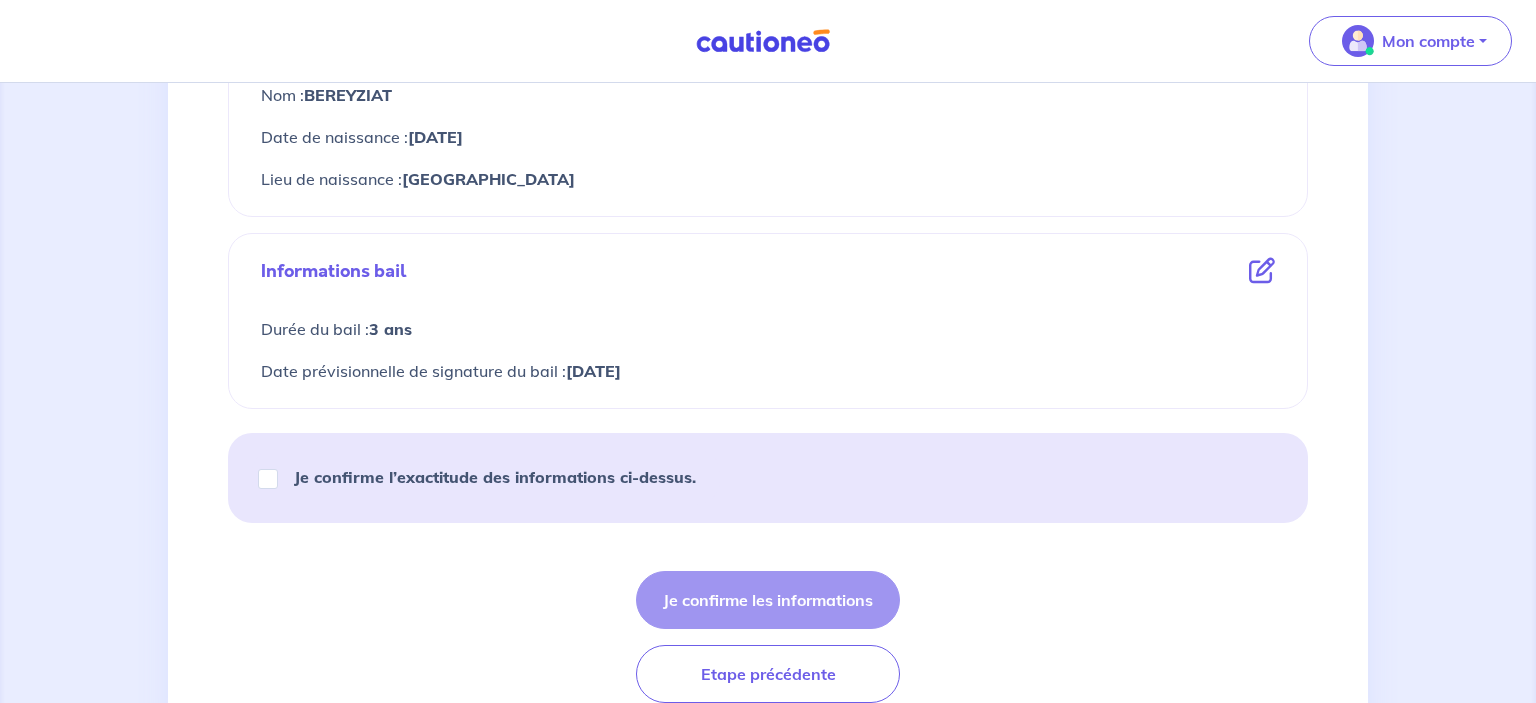 scroll, scrollTop: 1097, scrollLeft: 0, axis: vertical 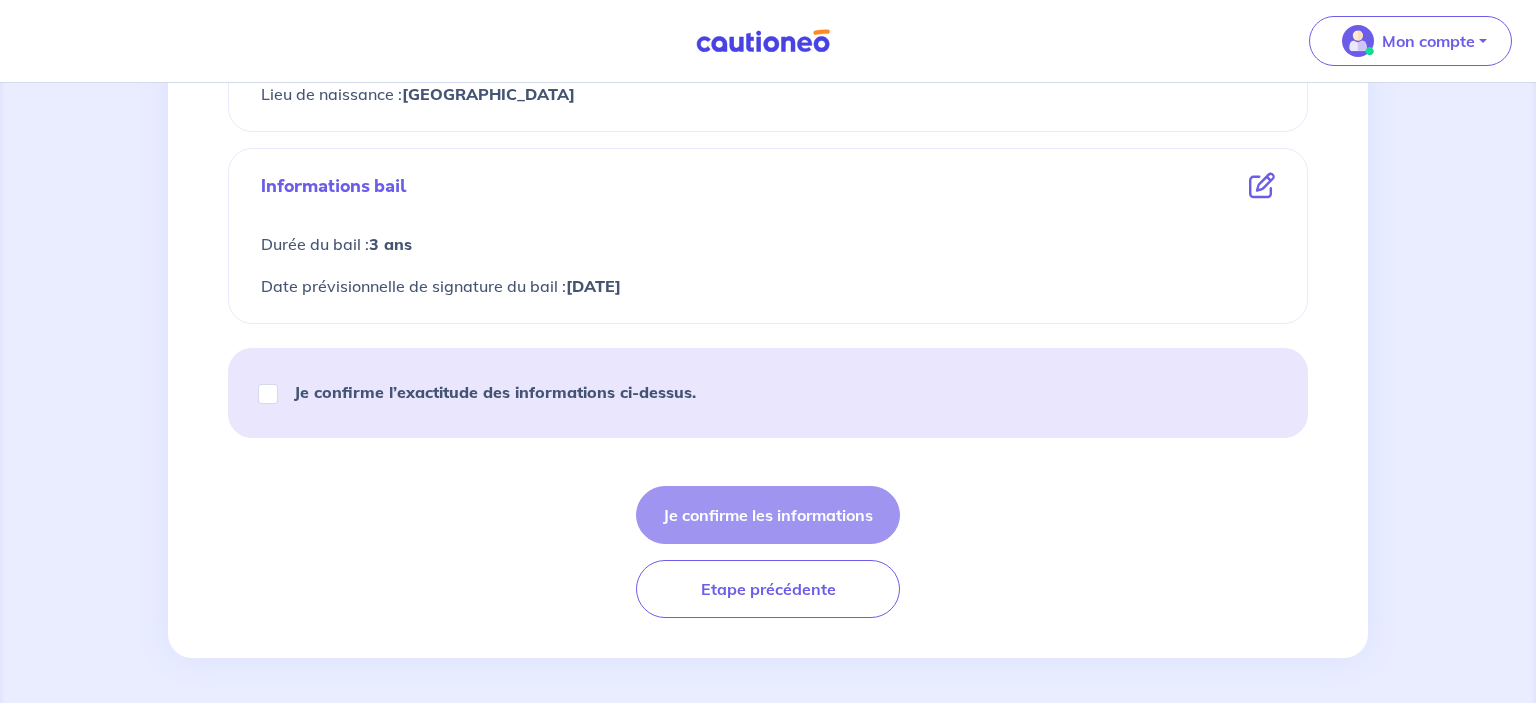 click on "Je confirme l’exactitude des informations ci-dessus." at bounding box center (495, 392) 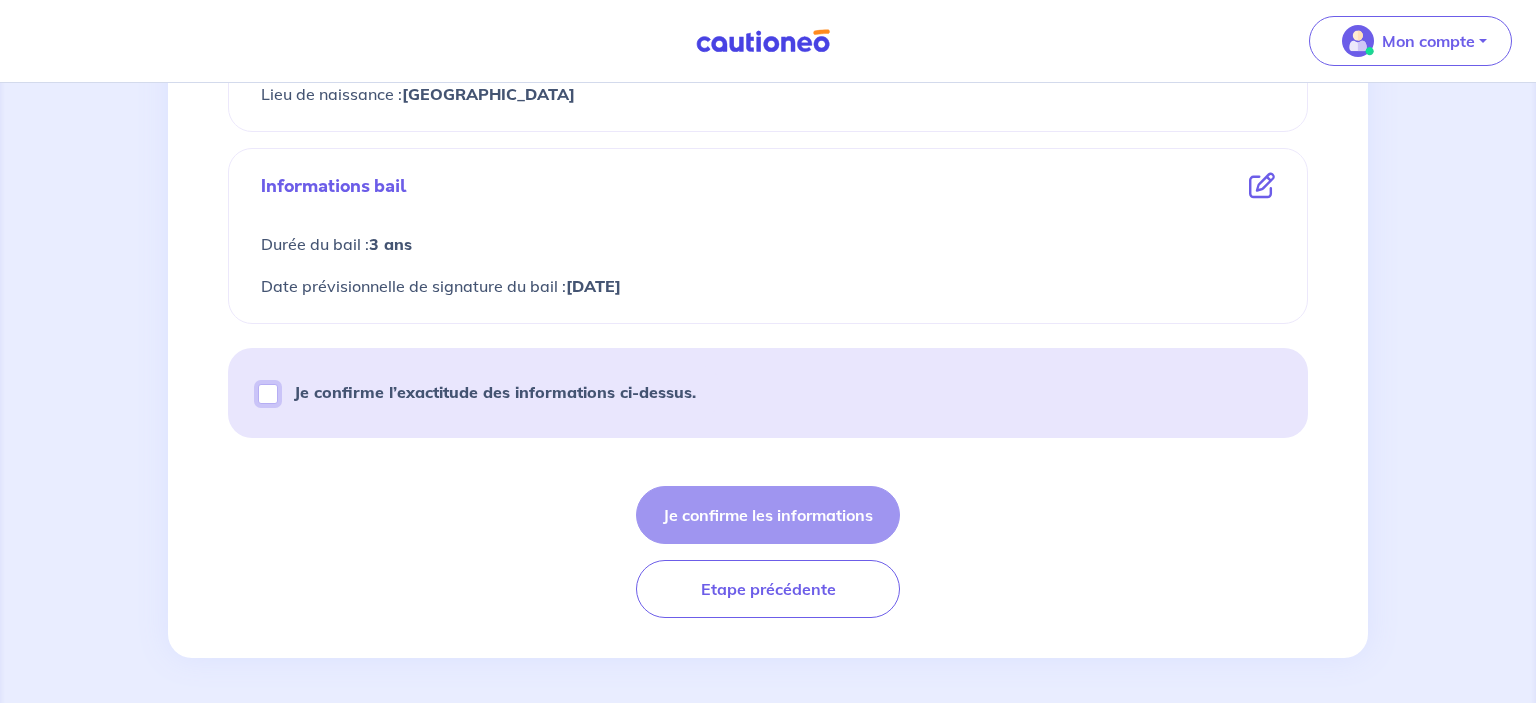 checkbox on "true" 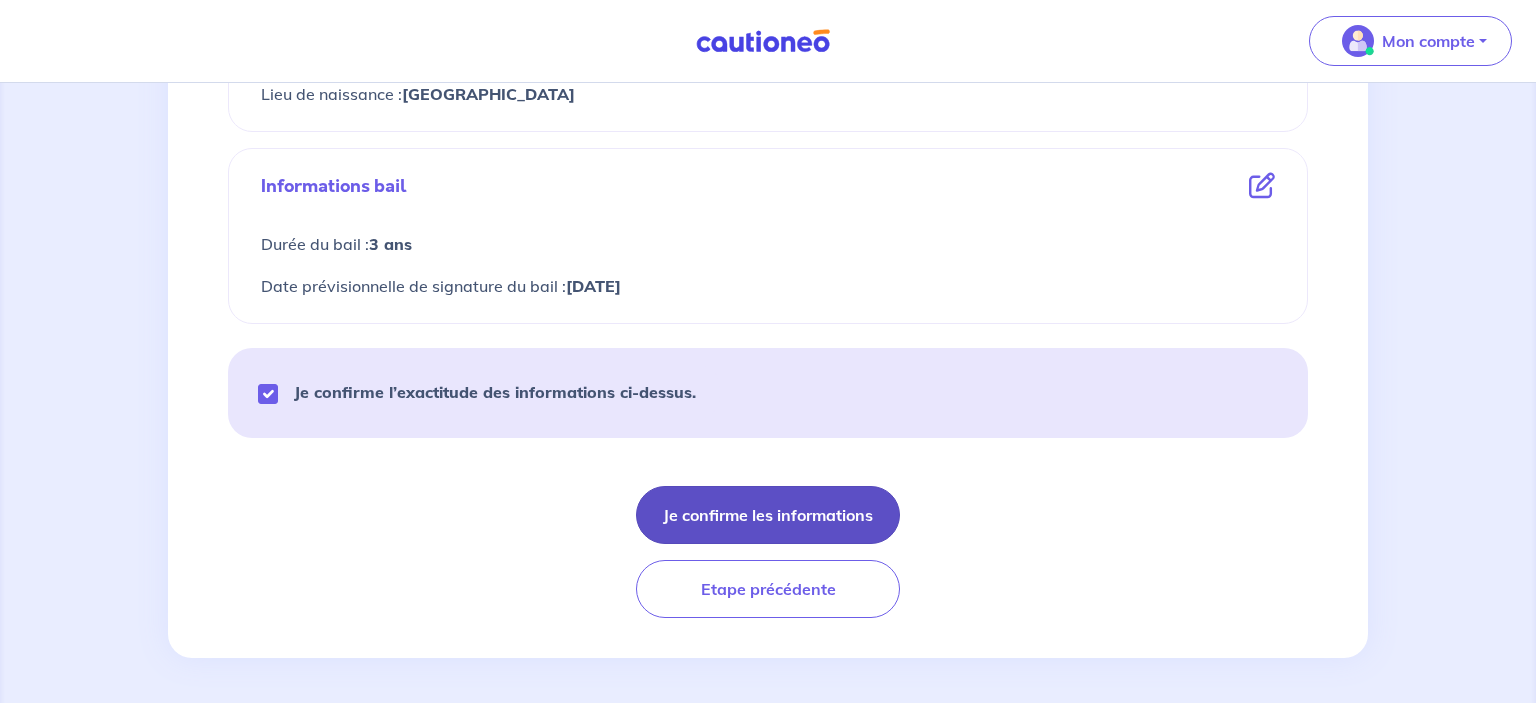 click on "Je confirme les informations" at bounding box center [768, 515] 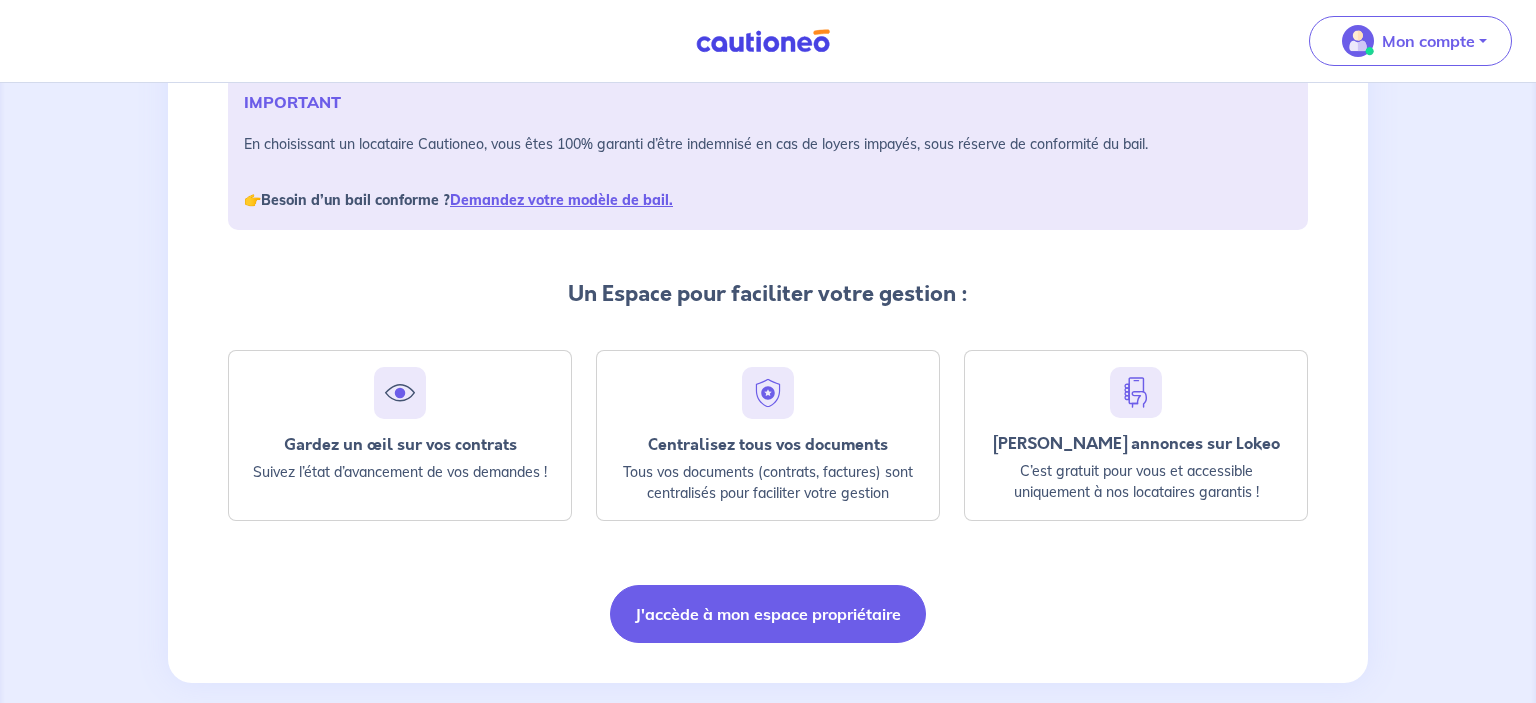 scroll, scrollTop: 336, scrollLeft: 0, axis: vertical 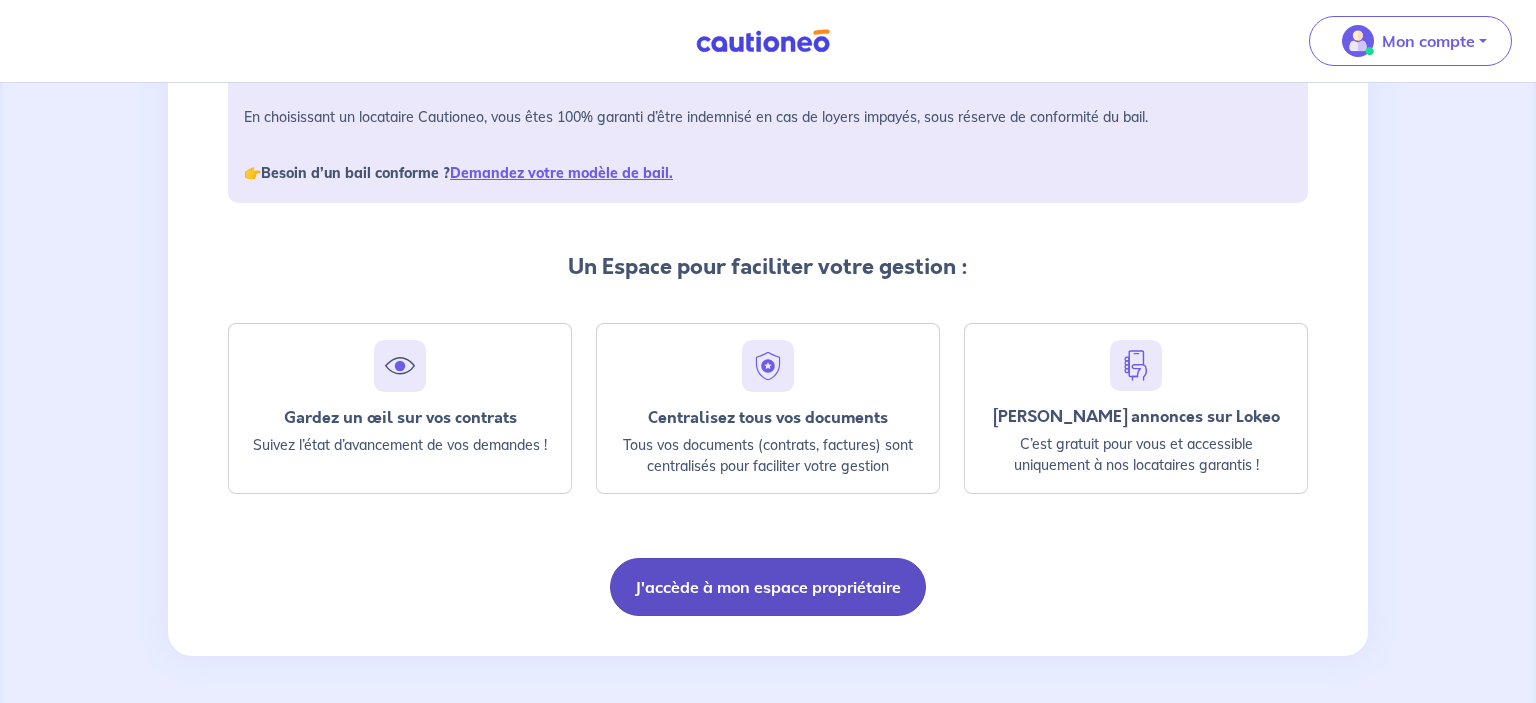 click on "J'accède à mon espace propriétaire" at bounding box center [768, 587] 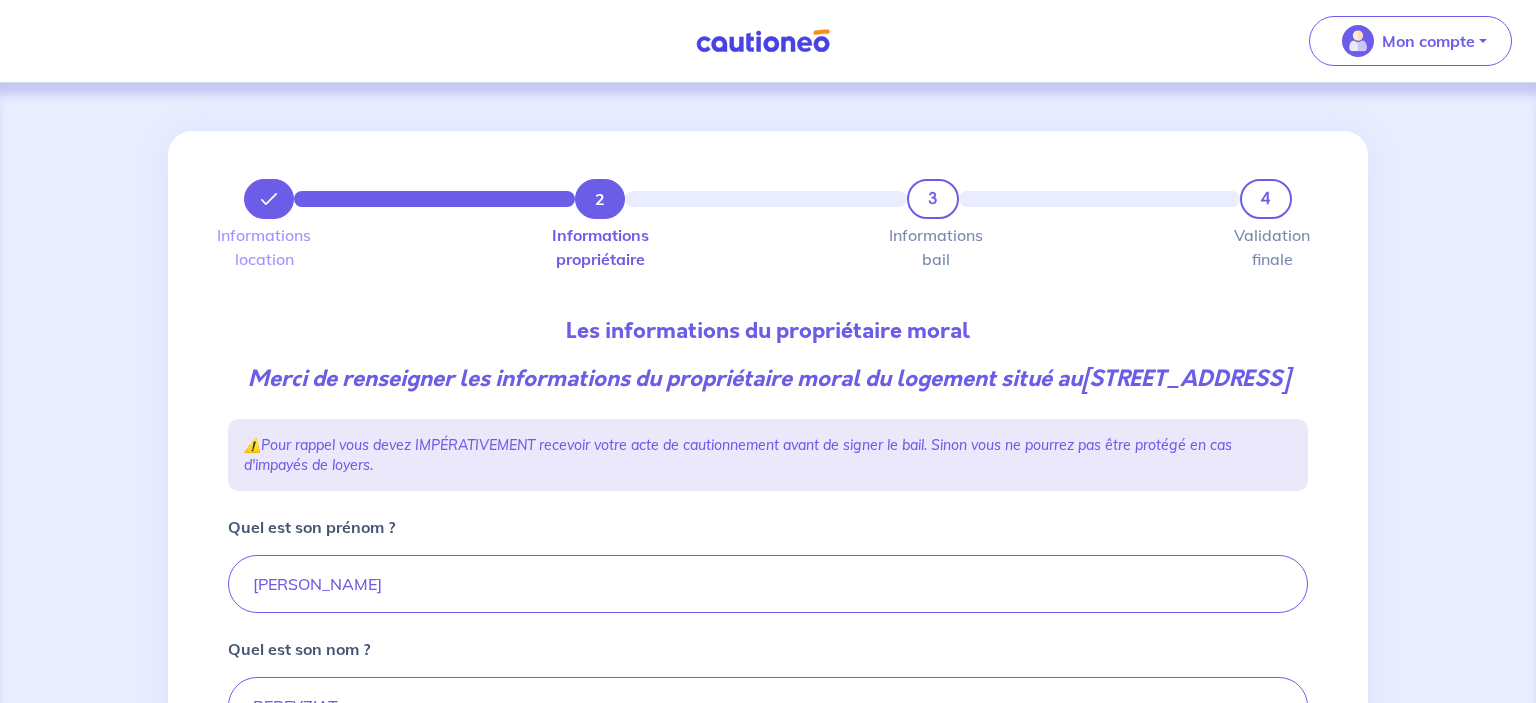scroll, scrollTop: 0, scrollLeft: 0, axis: both 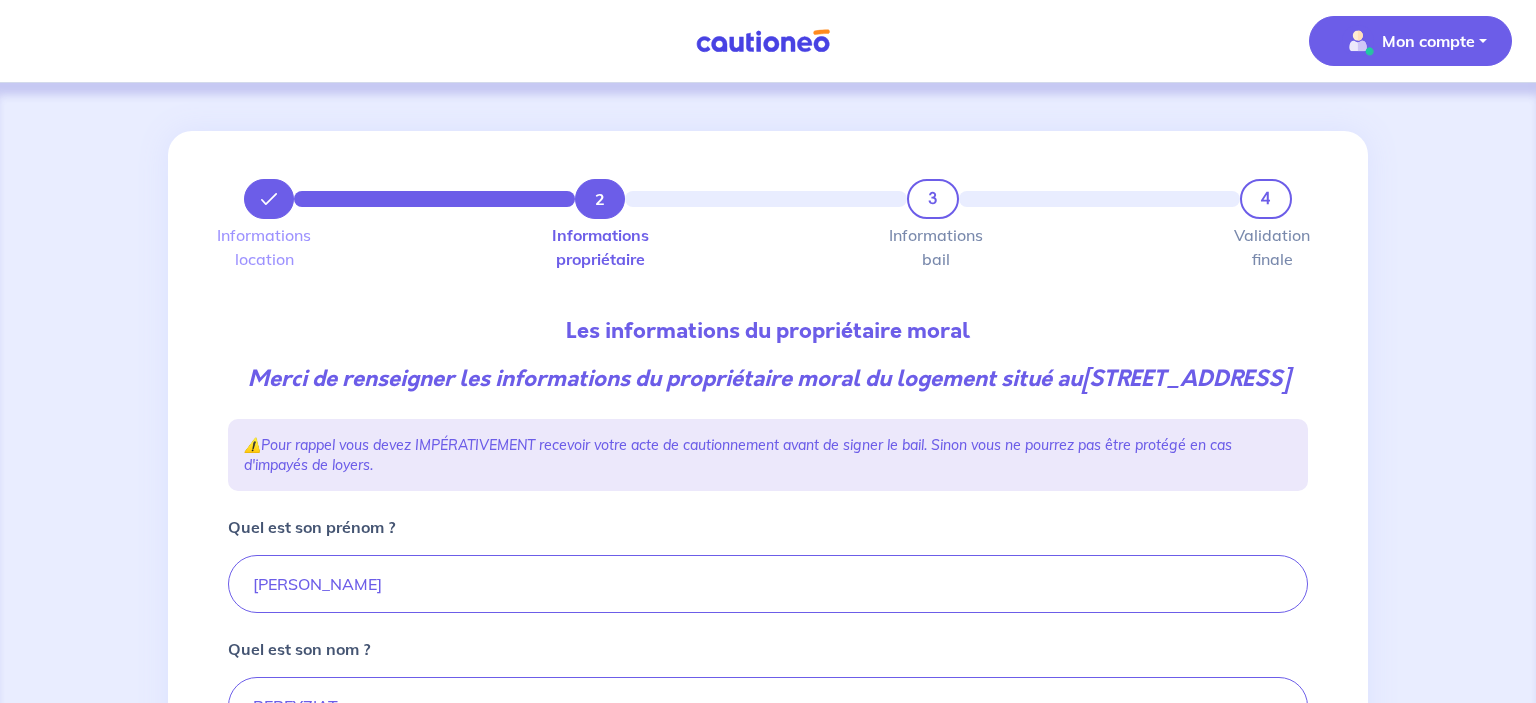 click on "Mon compte" at bounding box center [1410, 41] 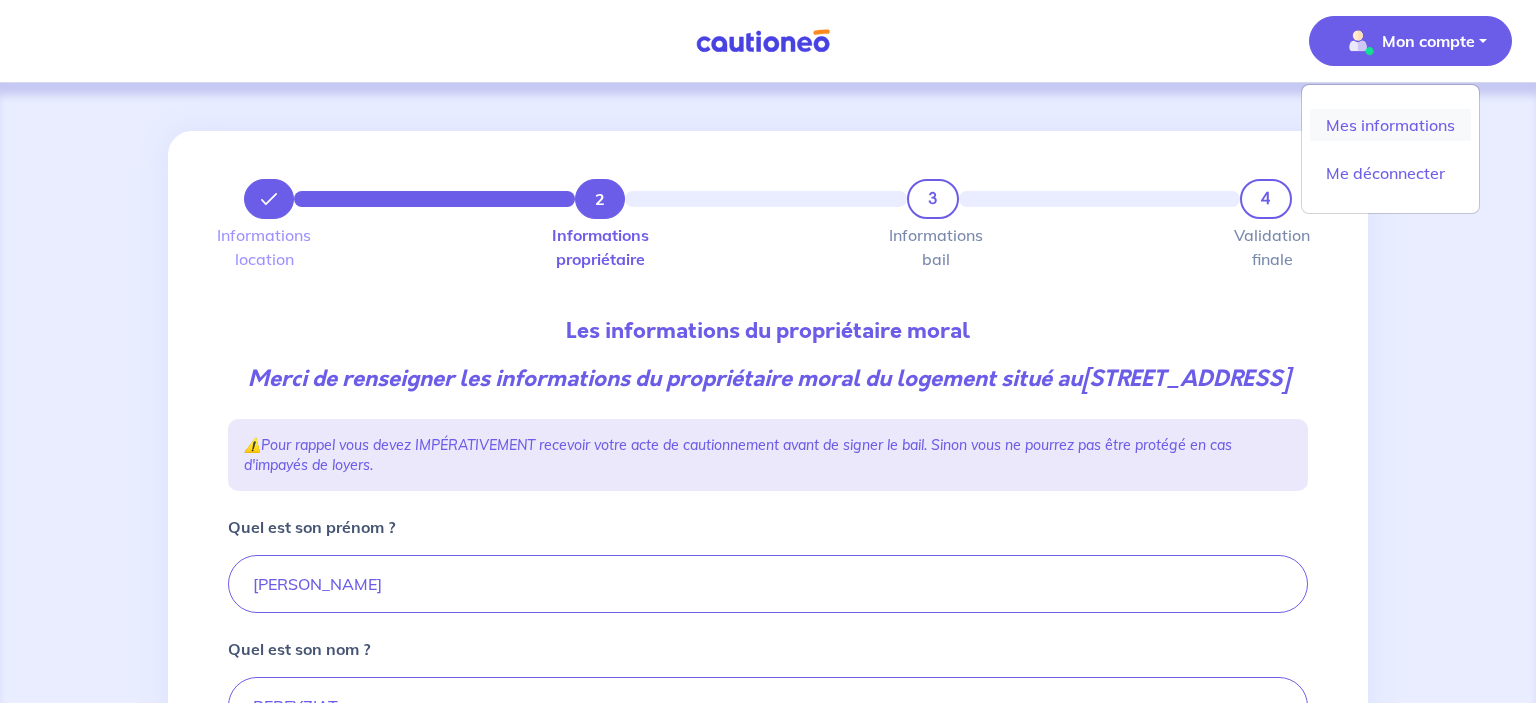 click on "Mes informations Me déconnecter" at bounding box center (1390, 149) 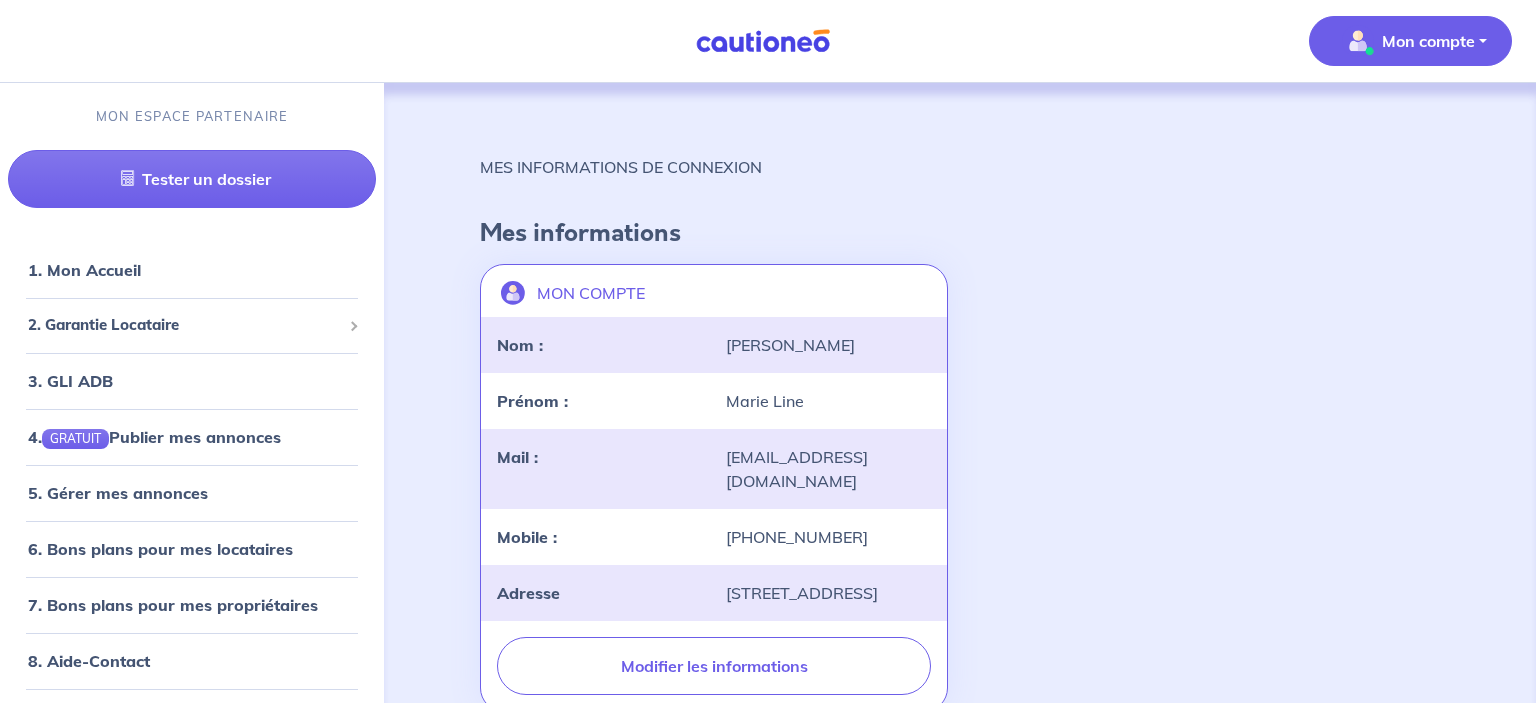 scroll, scrollTop: 0, scrollLeft: 0, axis: both 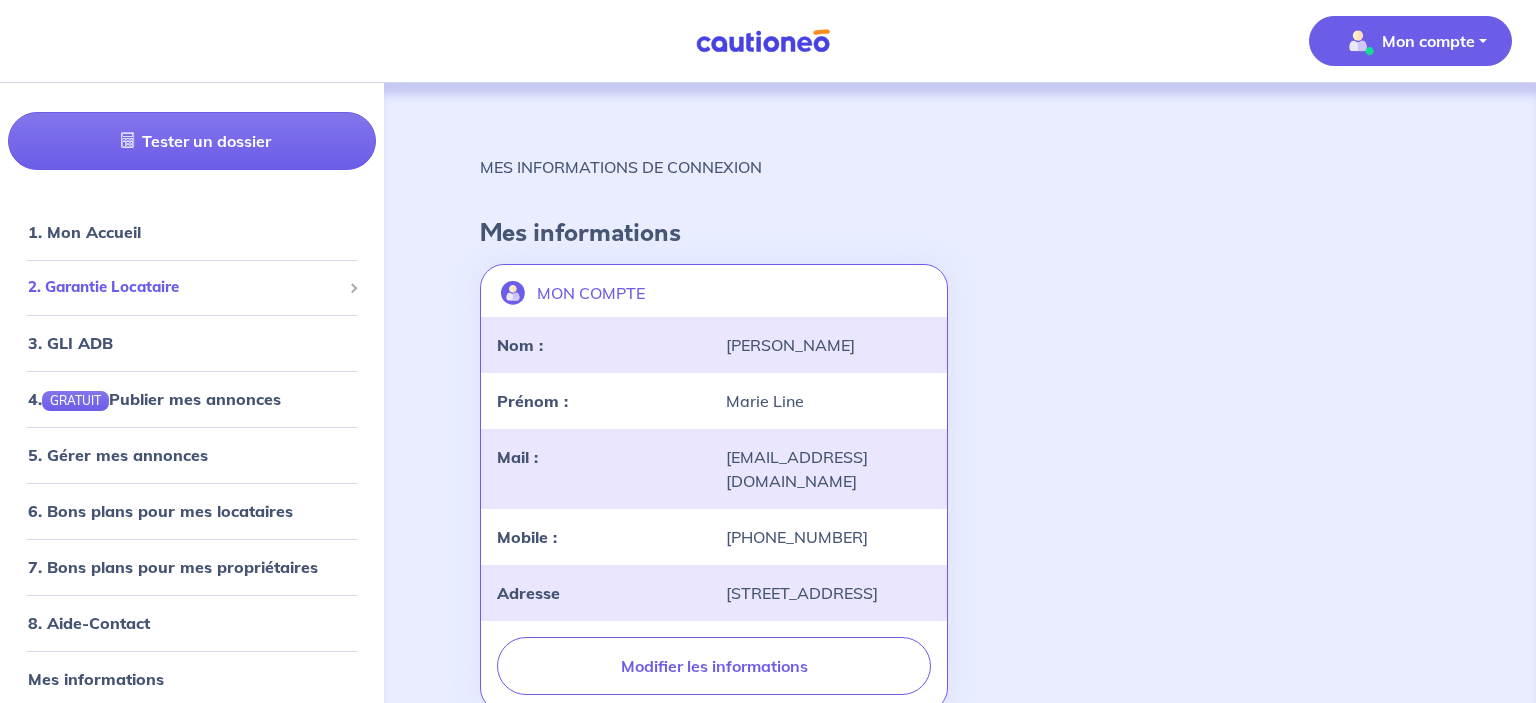 click on "2. Garantie Locataire" at bounding box center [184, 287] 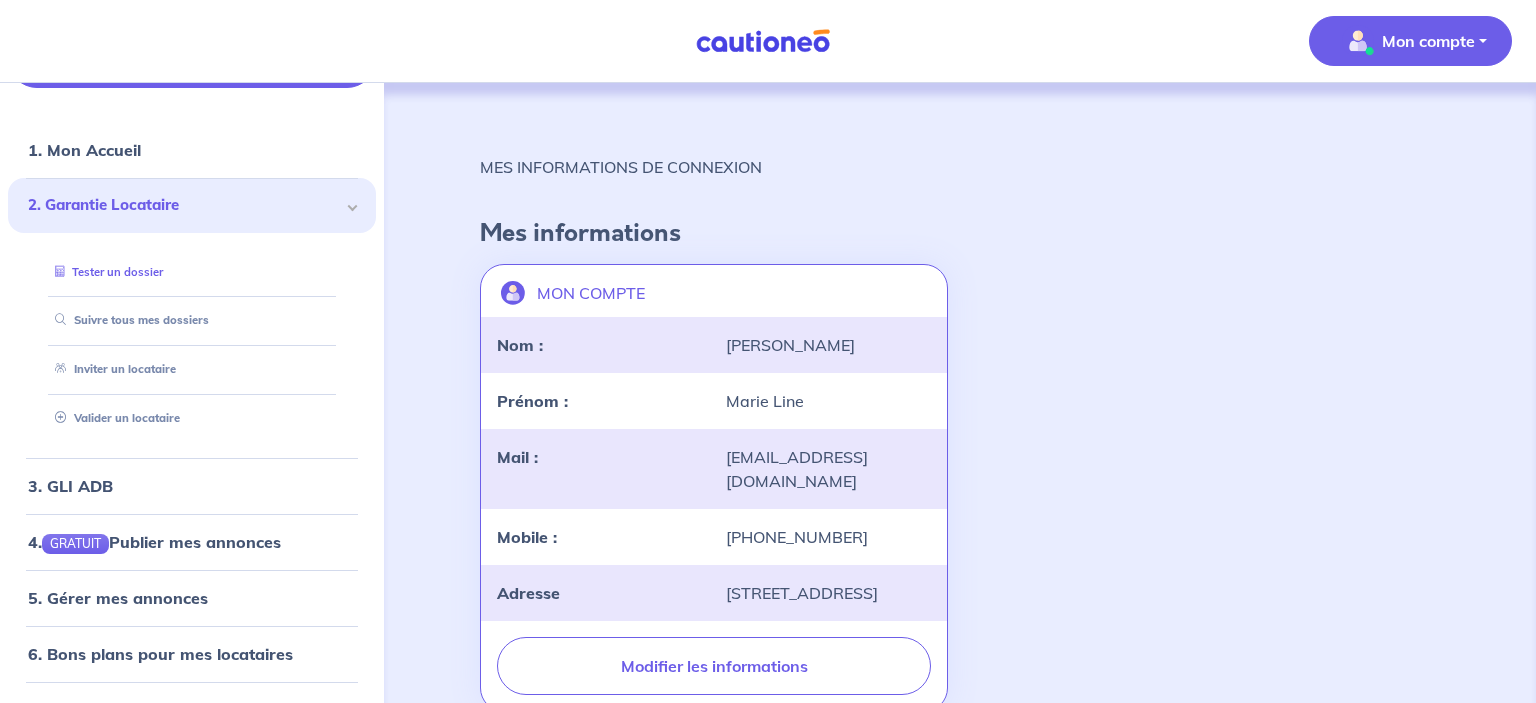 scroll, scrollTop: 158, scrollLeft: 0, axis: vertical 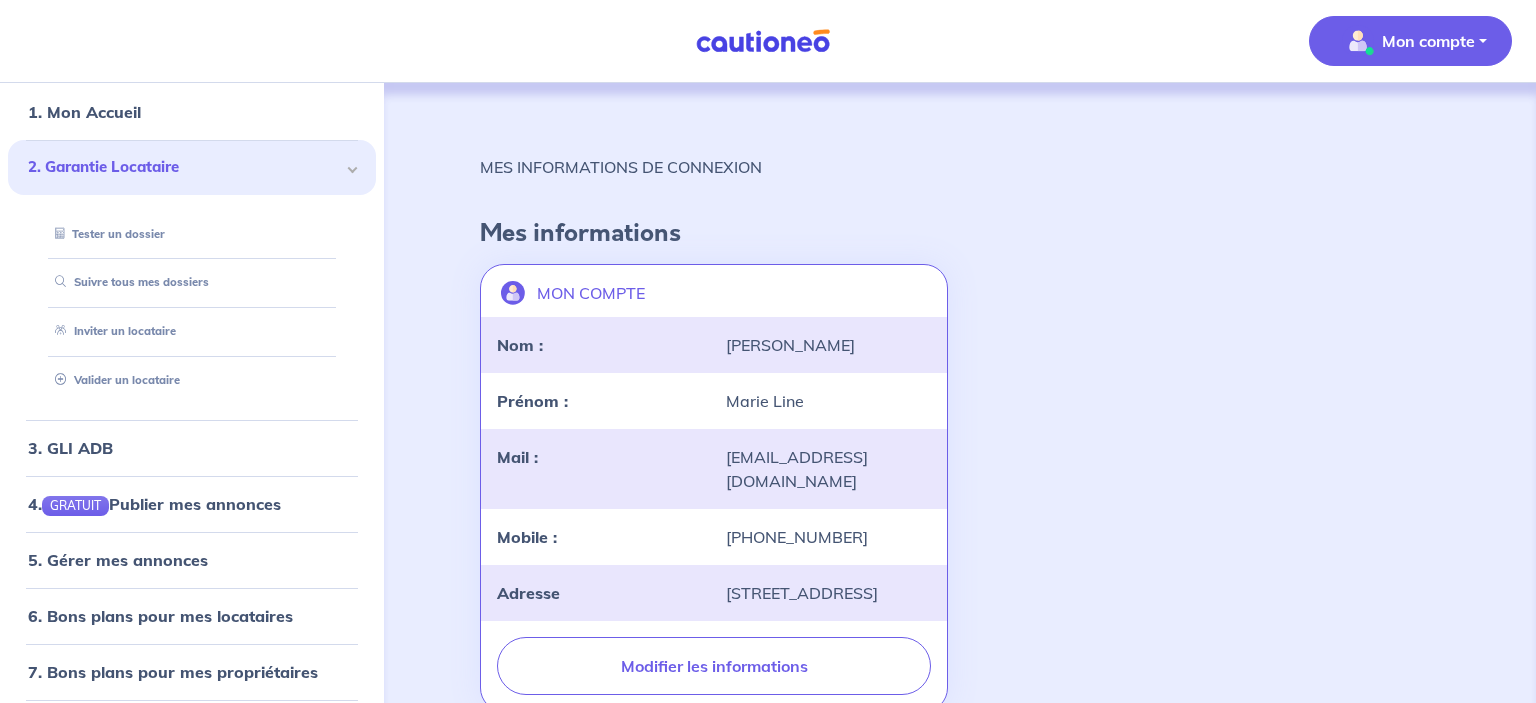 click on "2. Garantie Locataire Tester un dossier Suivre tous mes dossiers Inviter un locataire [PERSON_NAME] un locataire Suivre mes invitations envoyées Suivre mes Garanties en cours Voir mes Garanties signées" at bounding box center (192, 280) 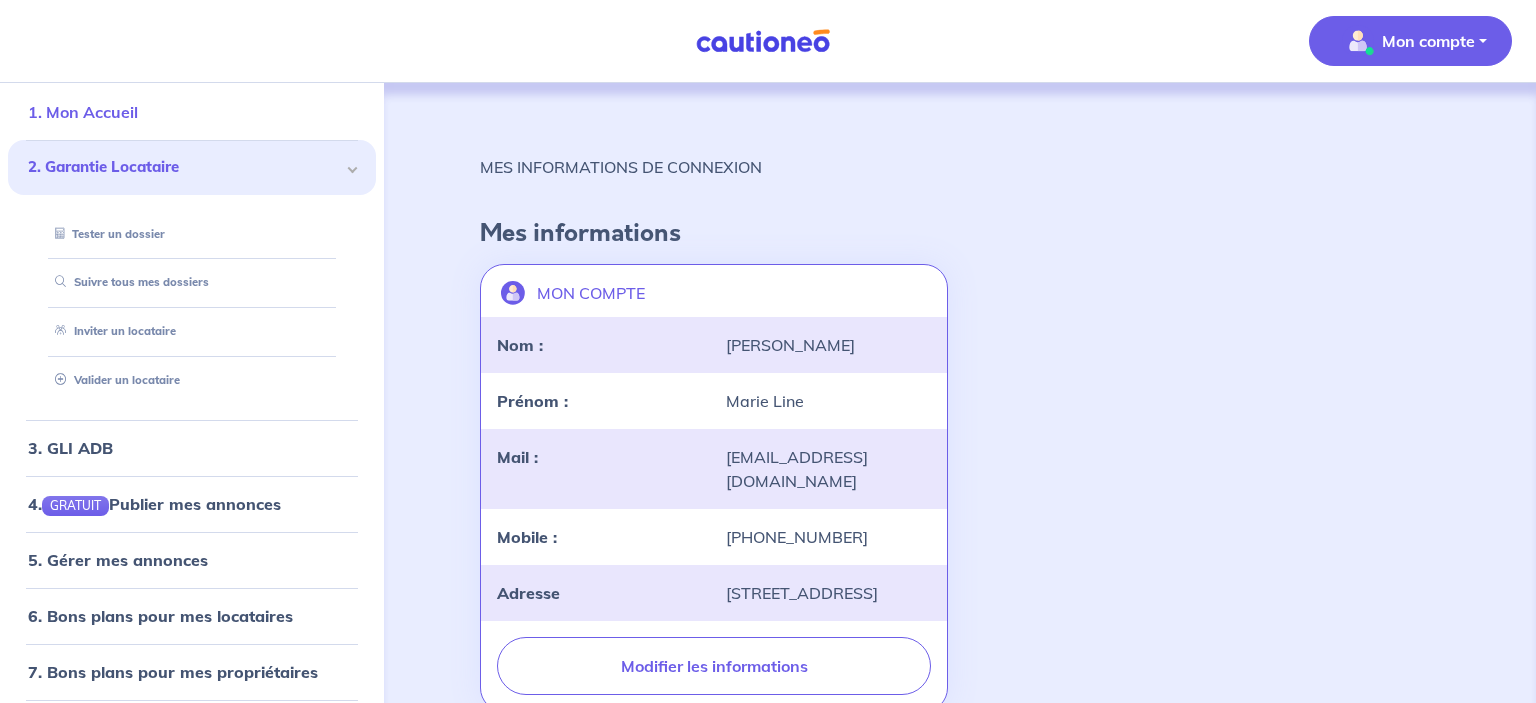 click on "1. Mon Accueil" at bounding box center (83, 112) 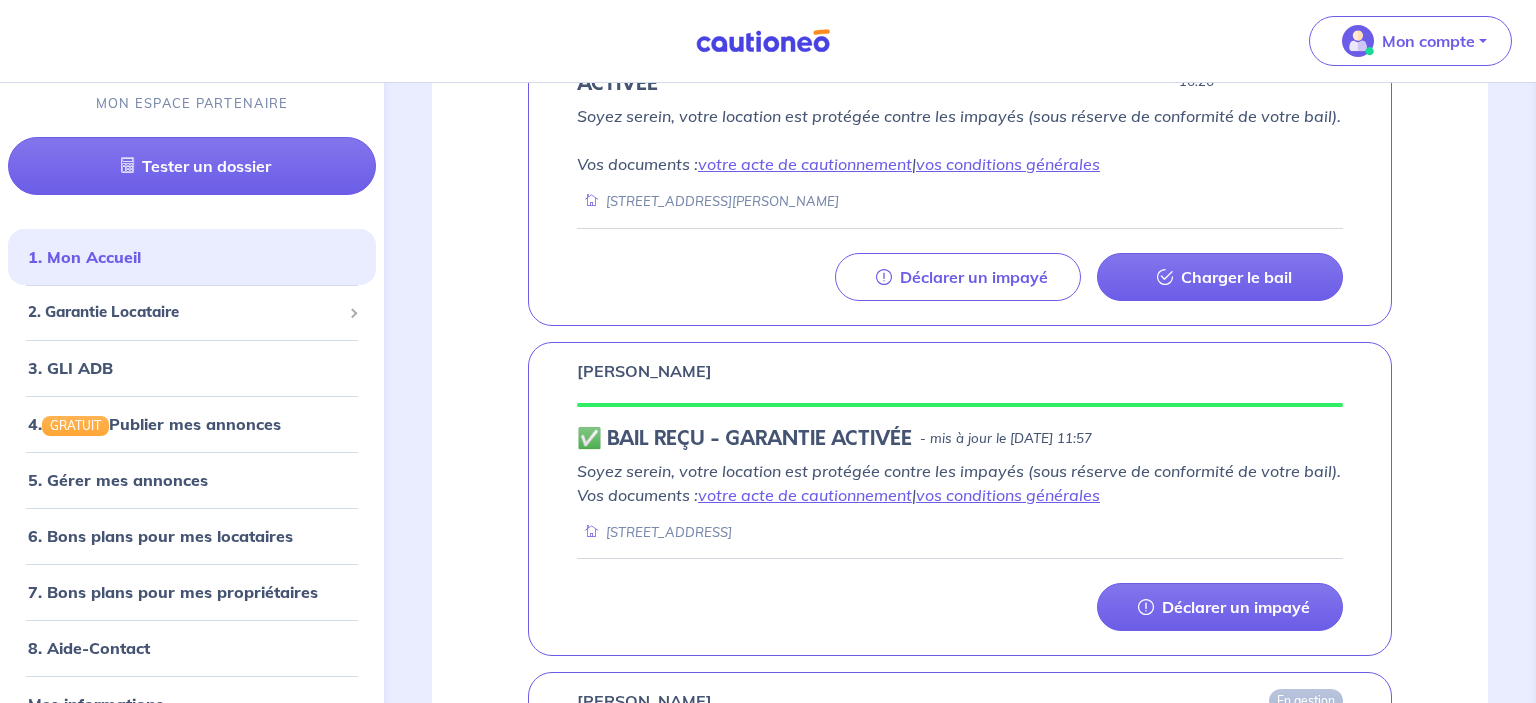 scroll, scrollTop: 2167, scrollLeft: 0, axis: vertical 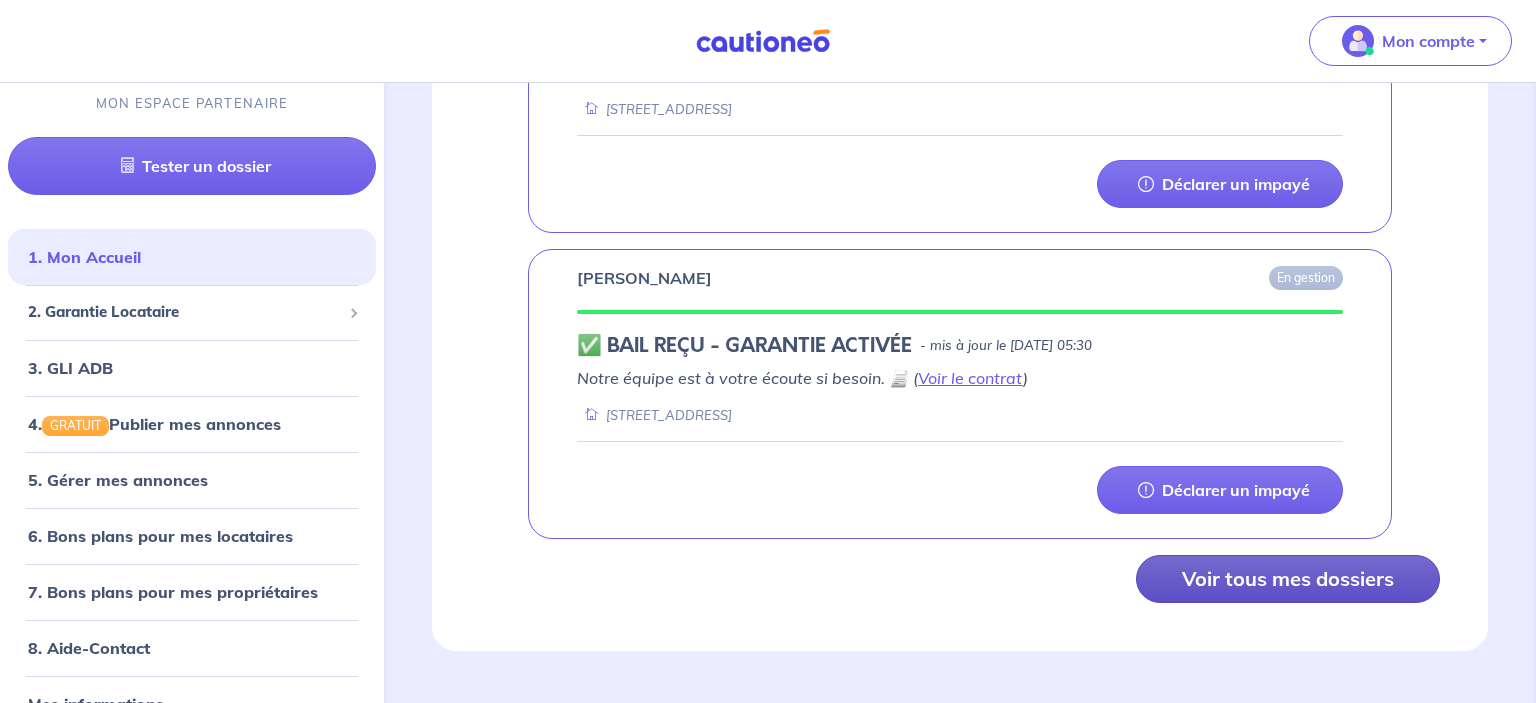 click on "Voir tous mes dossiers" at bounding box center (1288, 579) 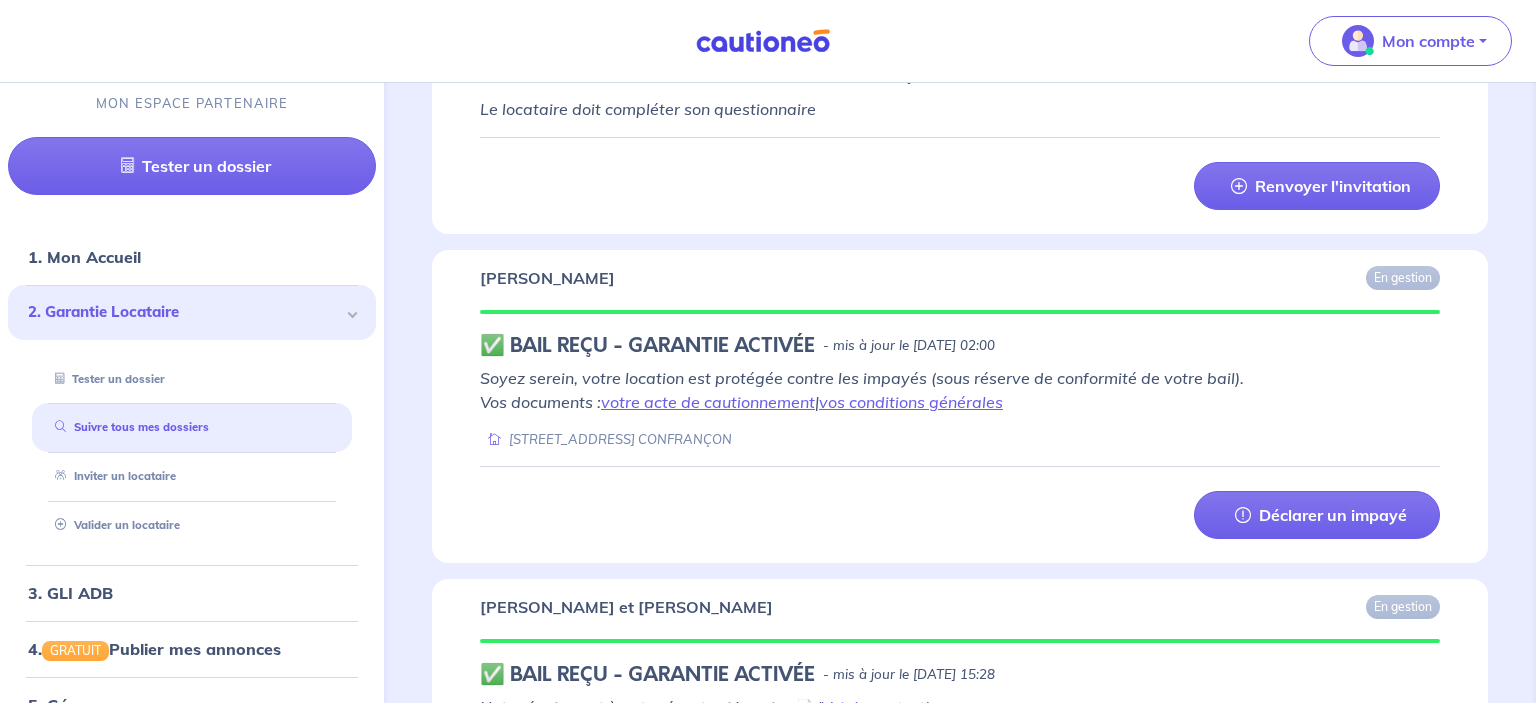 scroll, scrollTop: 2428, scrollLeft: 0, axis: vertical 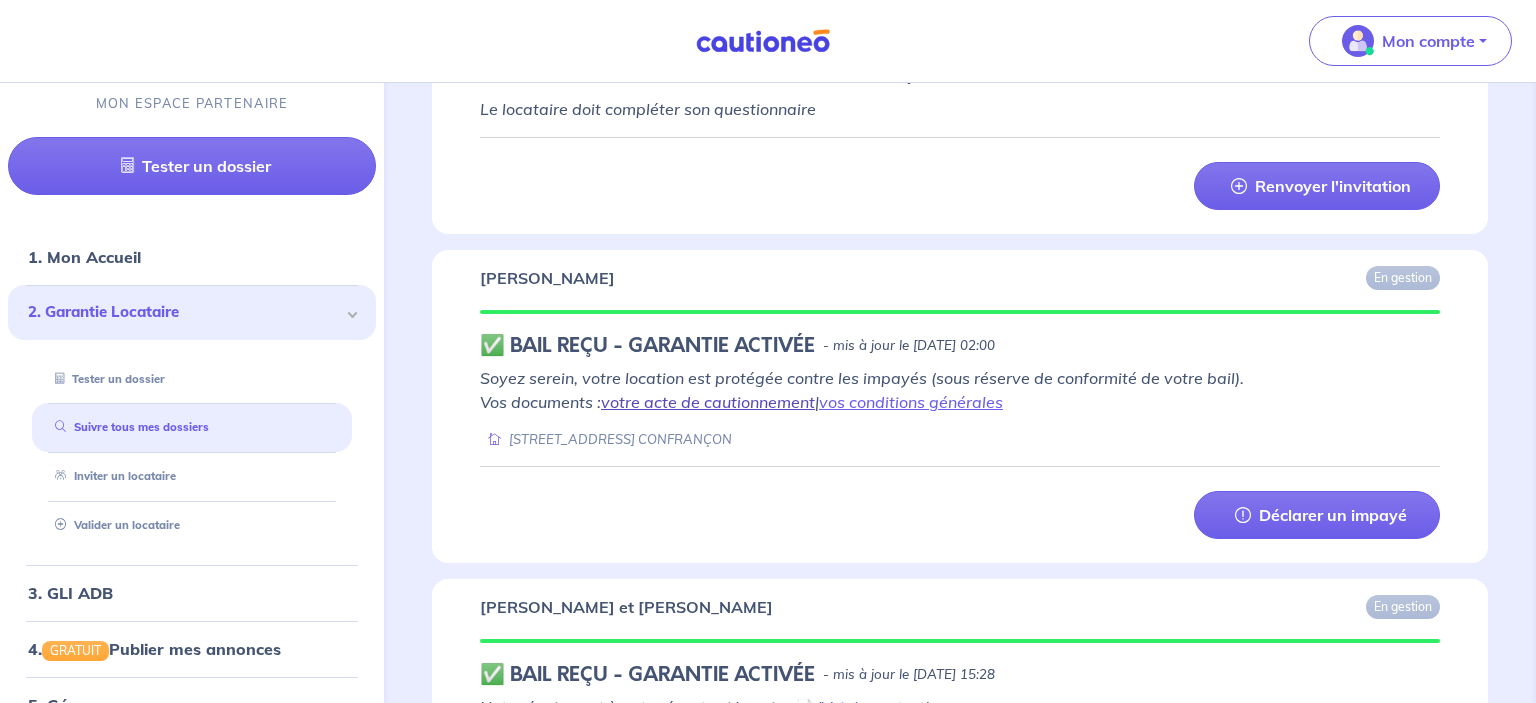 click on "votre acte de cautionnement" at bounding box center [708, 402] 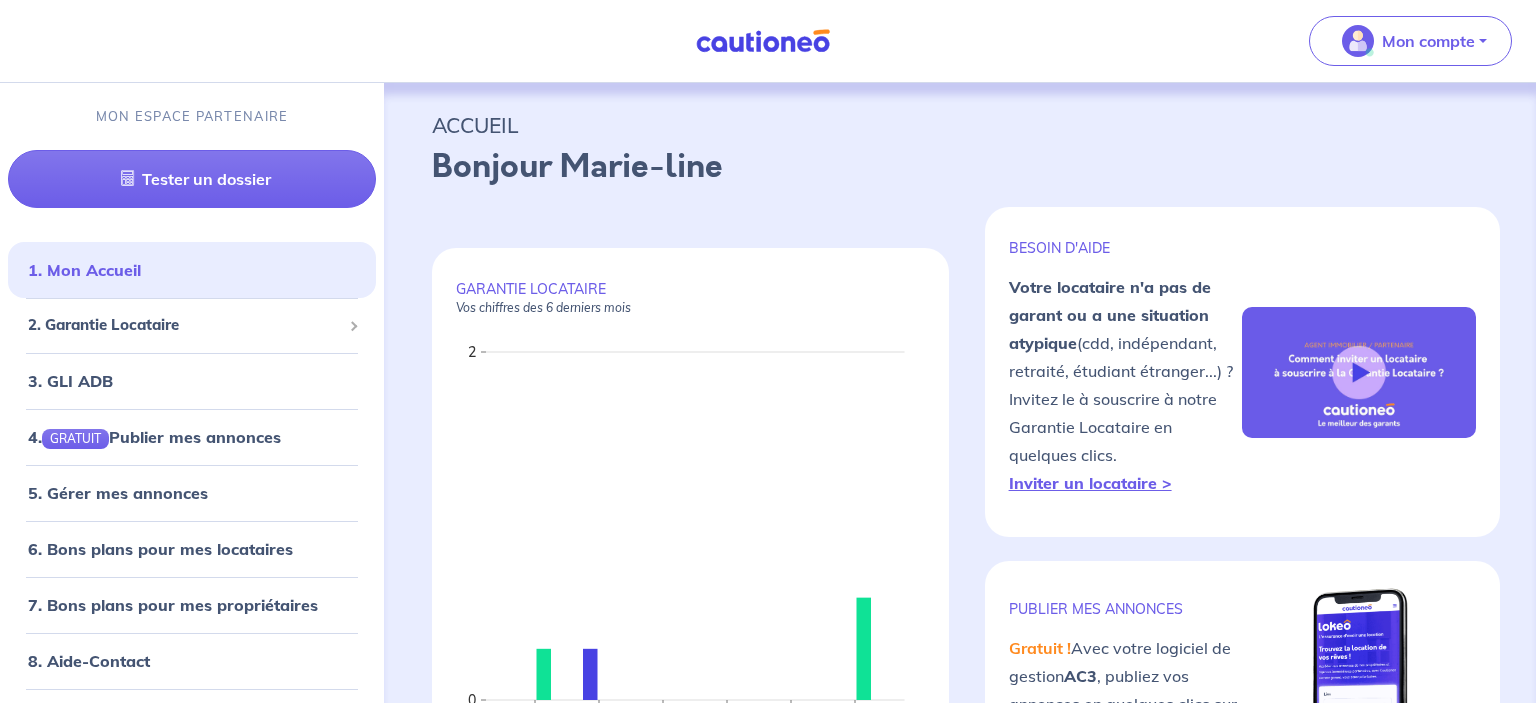 scroll, scrollTop: 0, scrollLeft: 0, axis: both 